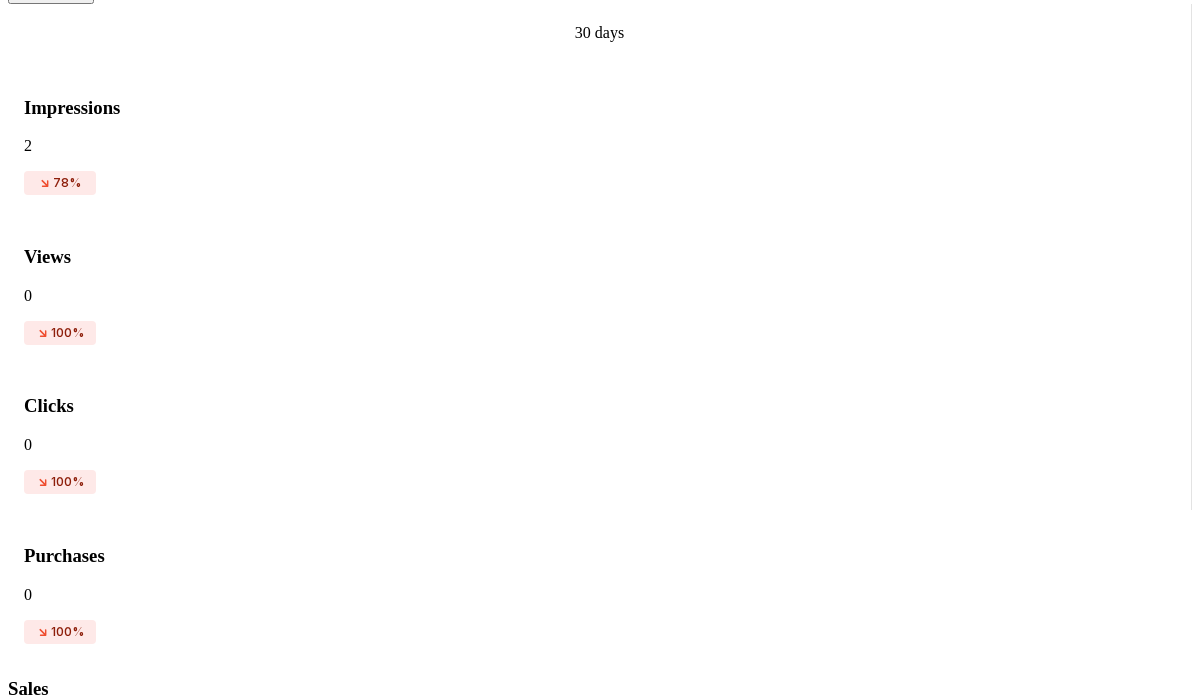 scroll, scrollTop: 265, scrollLeft: 0, axis: vertical 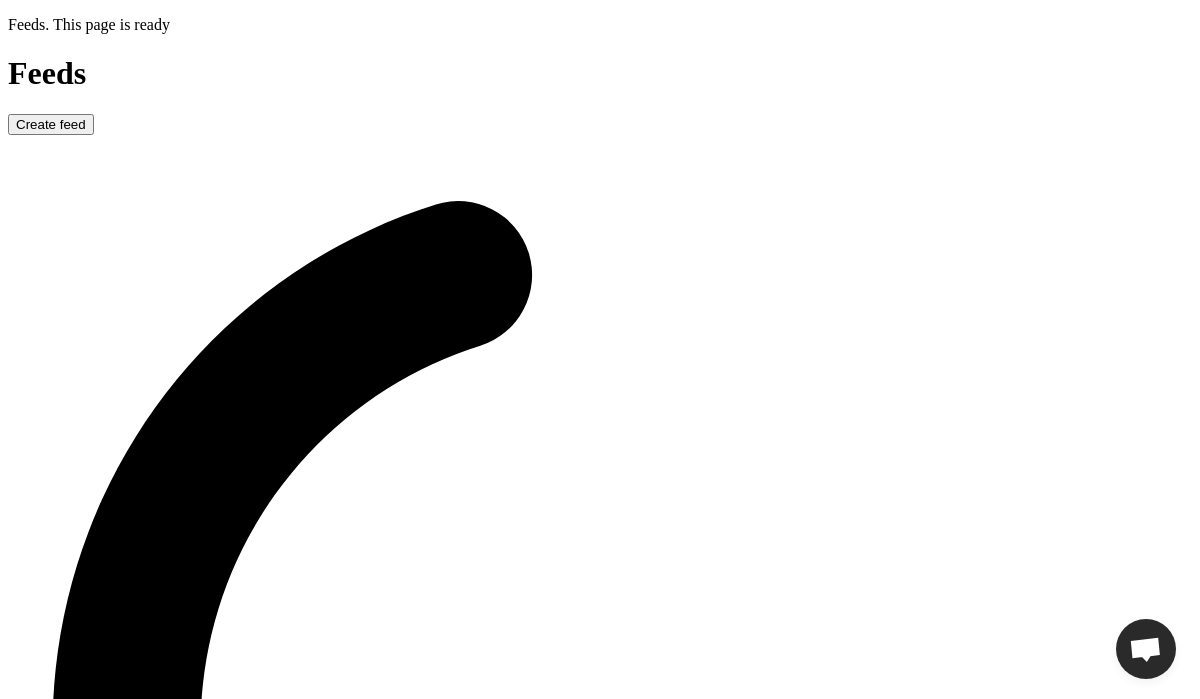 click on "Abc" at bounding box center [73, 3898] 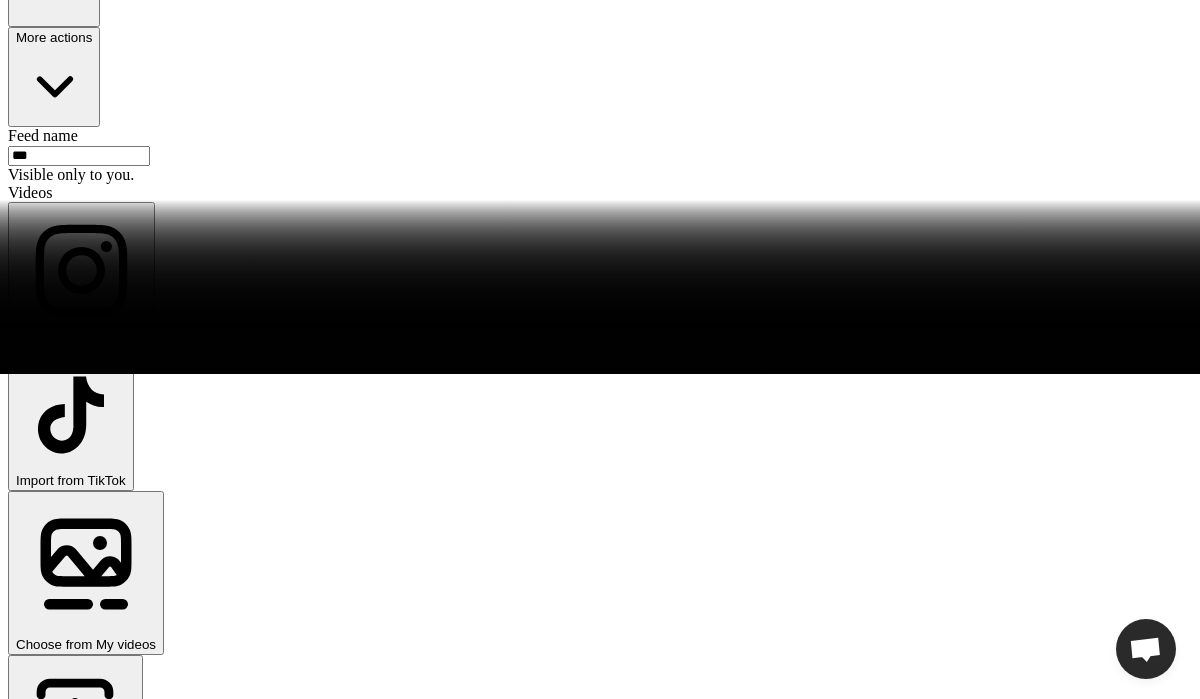 scroll, scrollTop: 0, scrollLeft: 0, axis: both 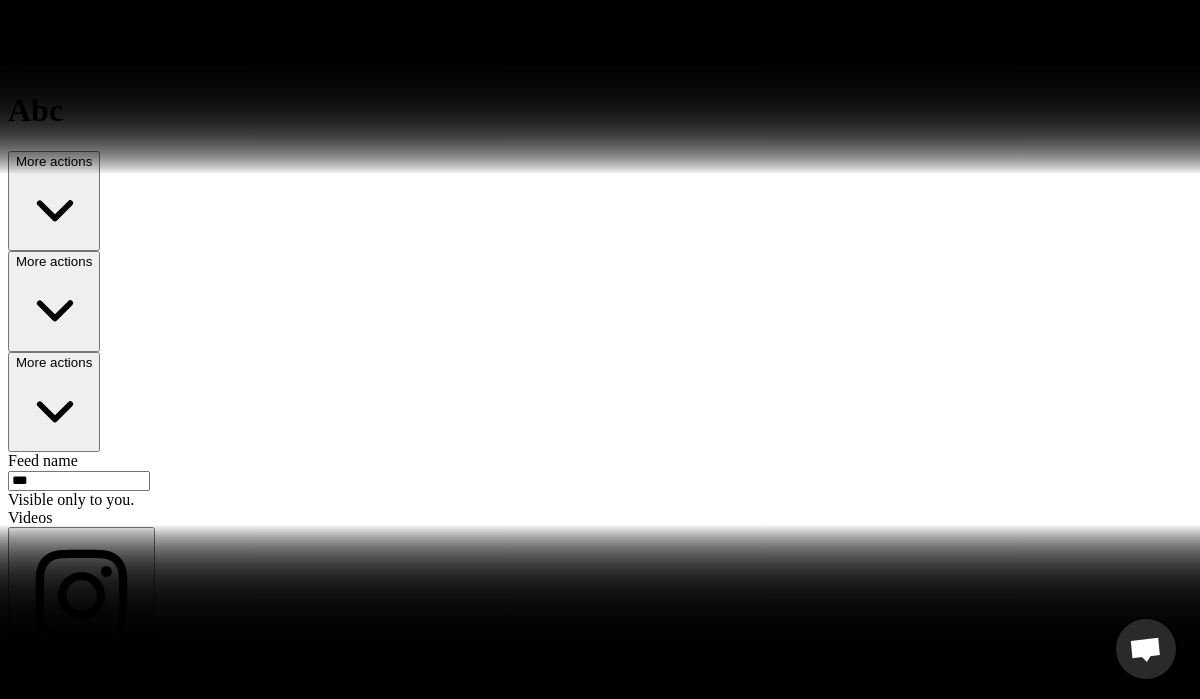 click on "Import from Instagram" at bounding box center [81, 671] 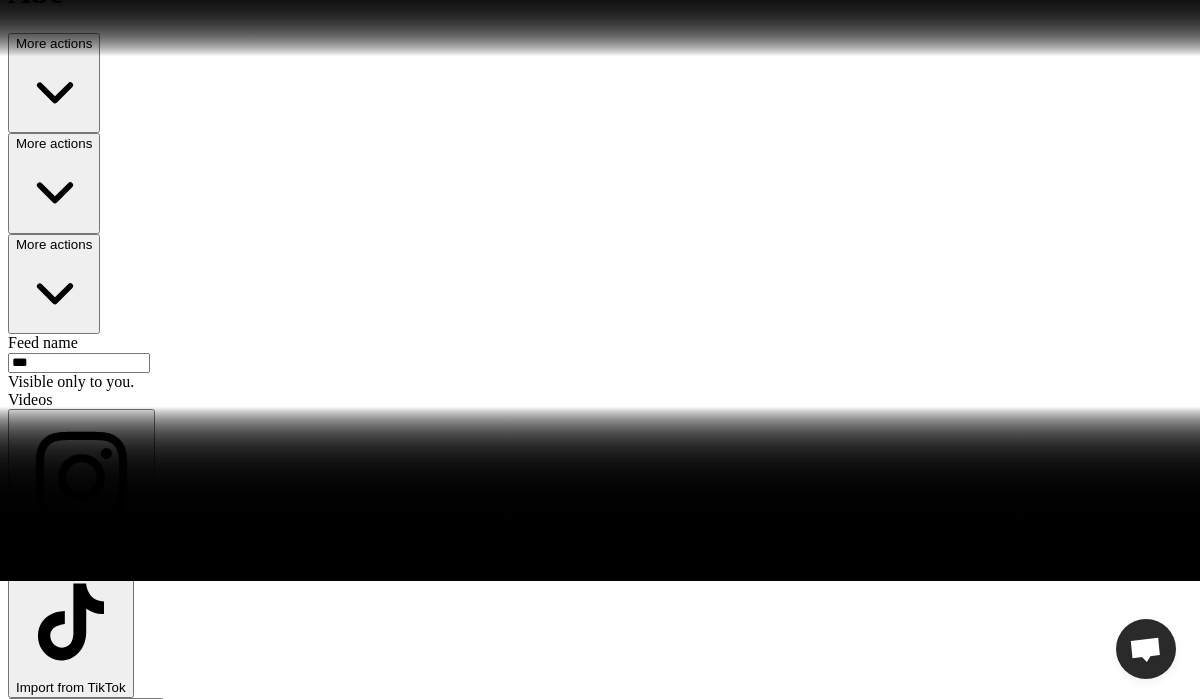 scroll, scrollTop: 0, scrollLeft: 0, axis: both 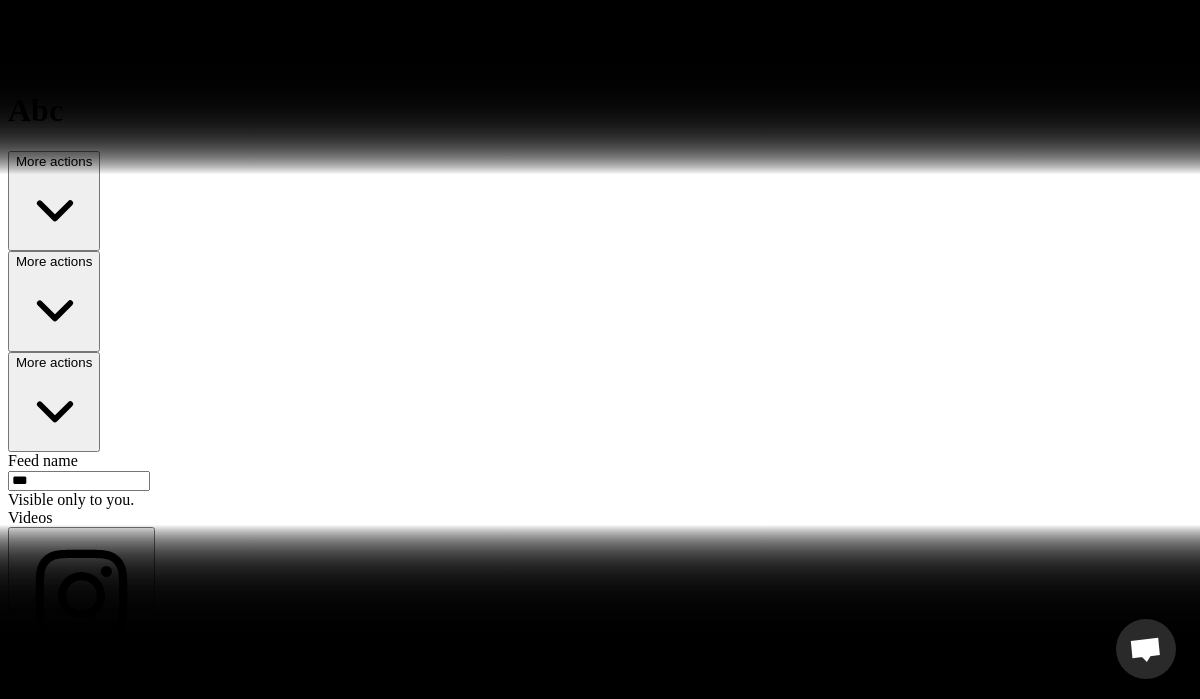 click on "Publish" at bounding box center (38, 20831) 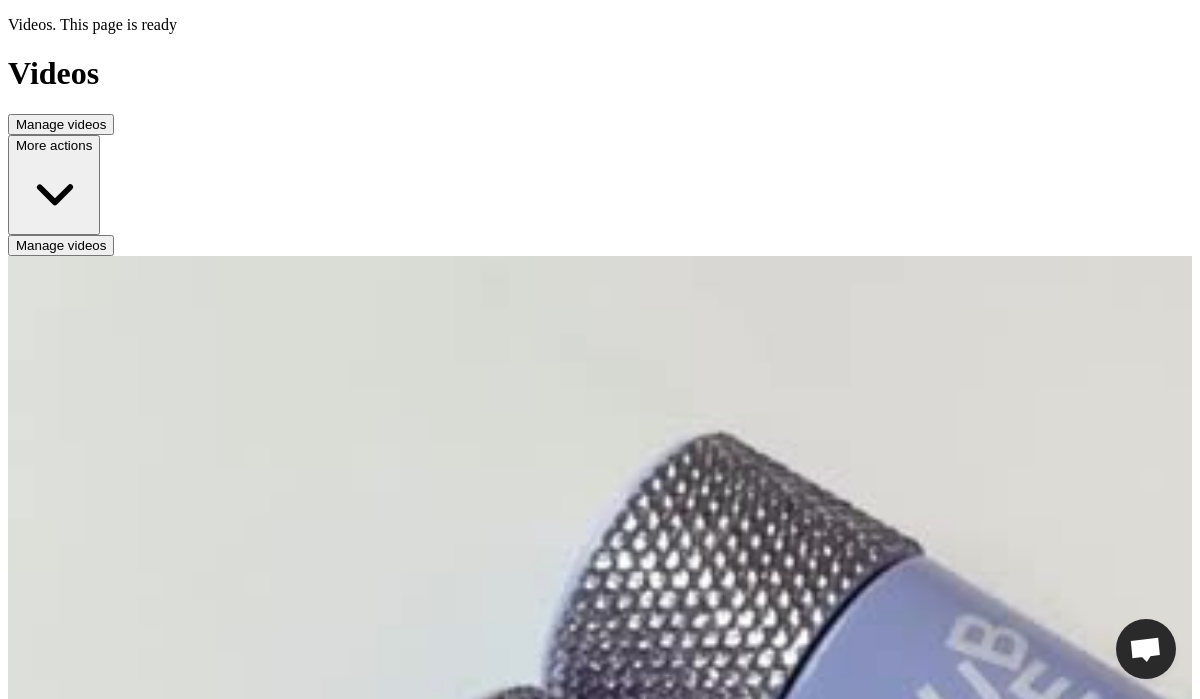 click on "Manage videos" at bounding box center (61, 245) 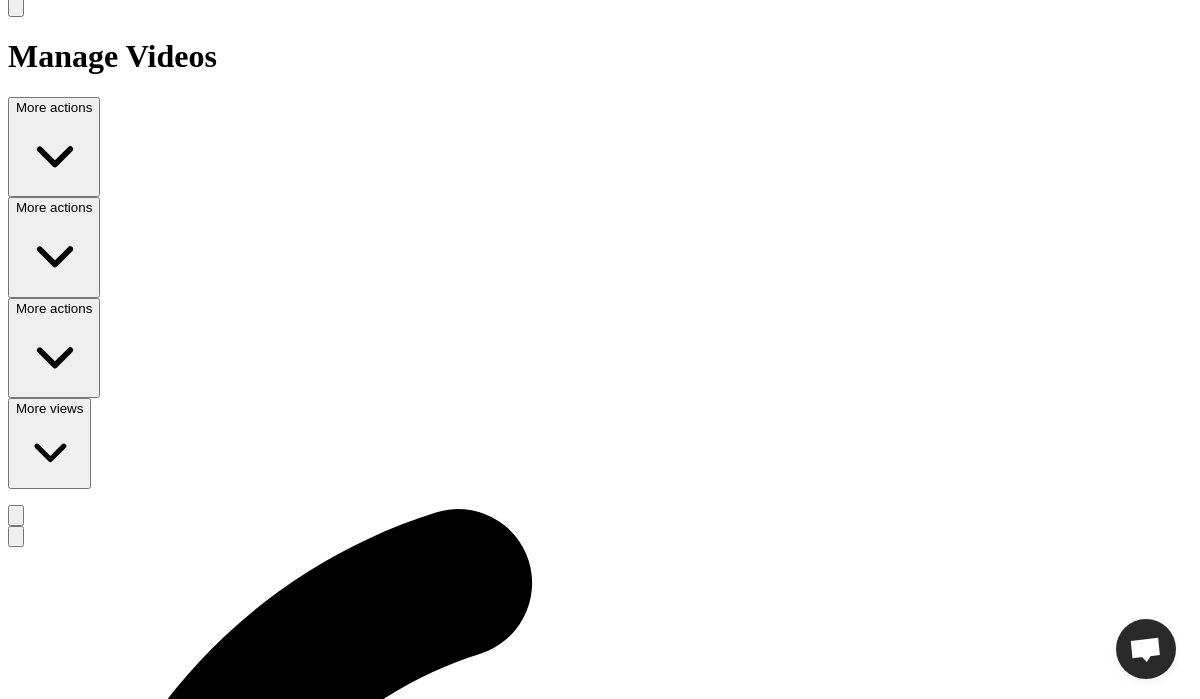 scroll, scrollTop: 132, scrollLeft: 0, axis: vertical 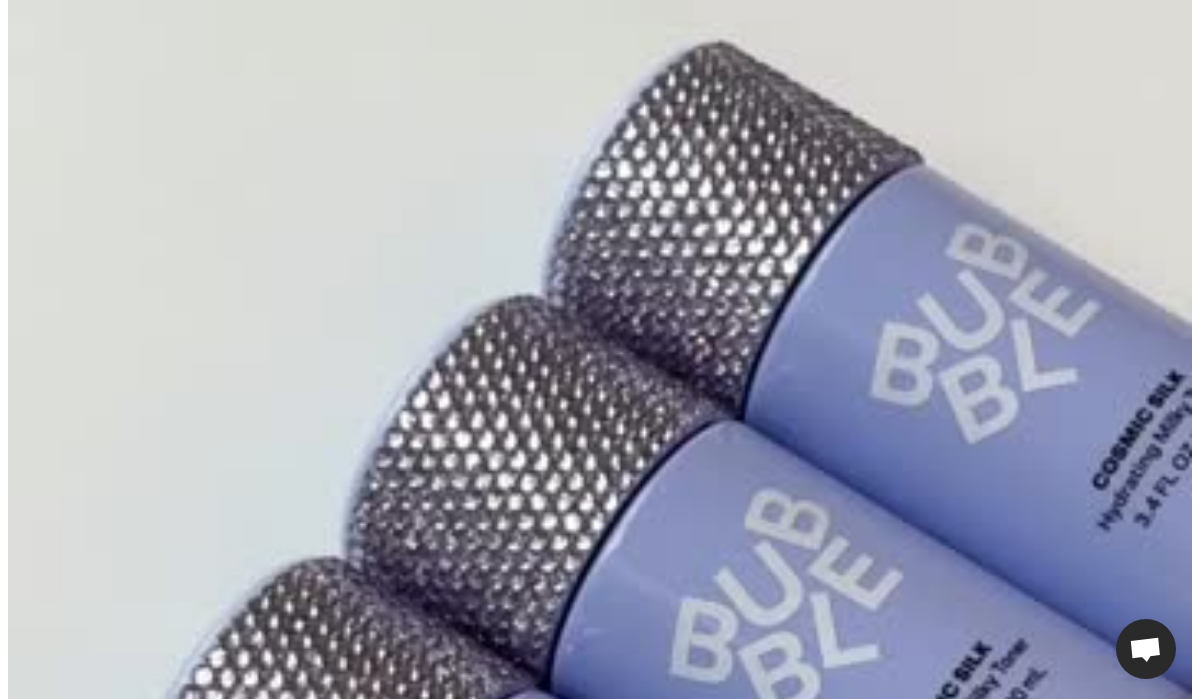 click on "Video file missing" at bounding box center (599, 11865) 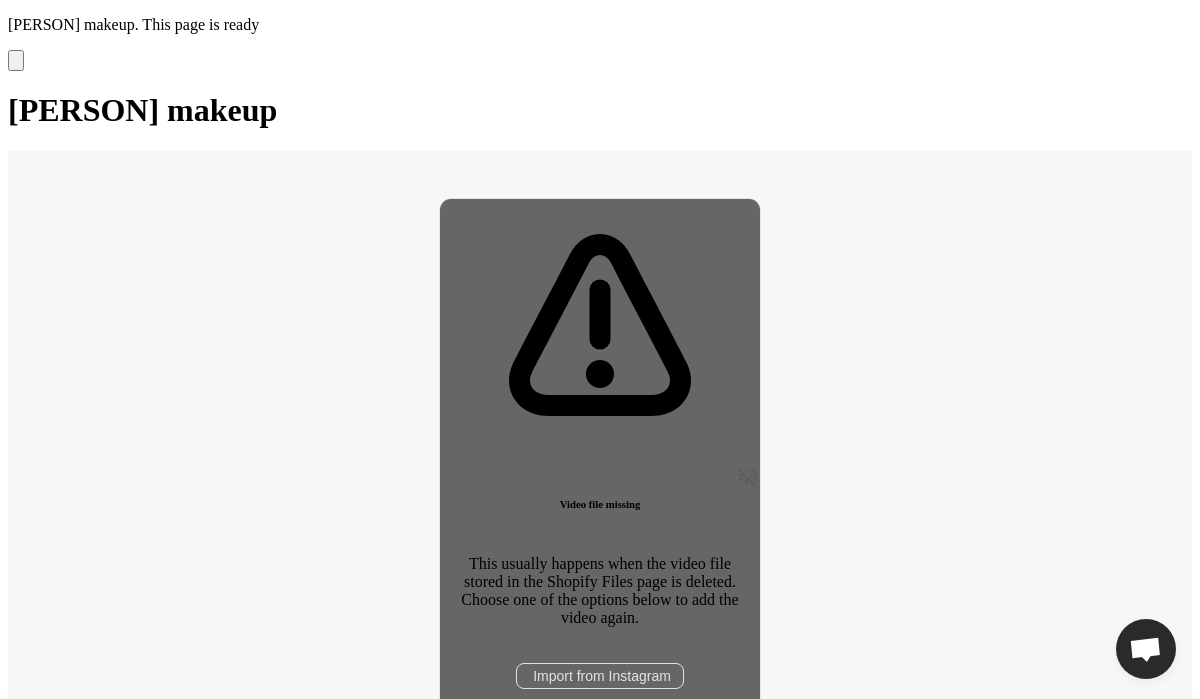 click at bounding box center [26, 75] 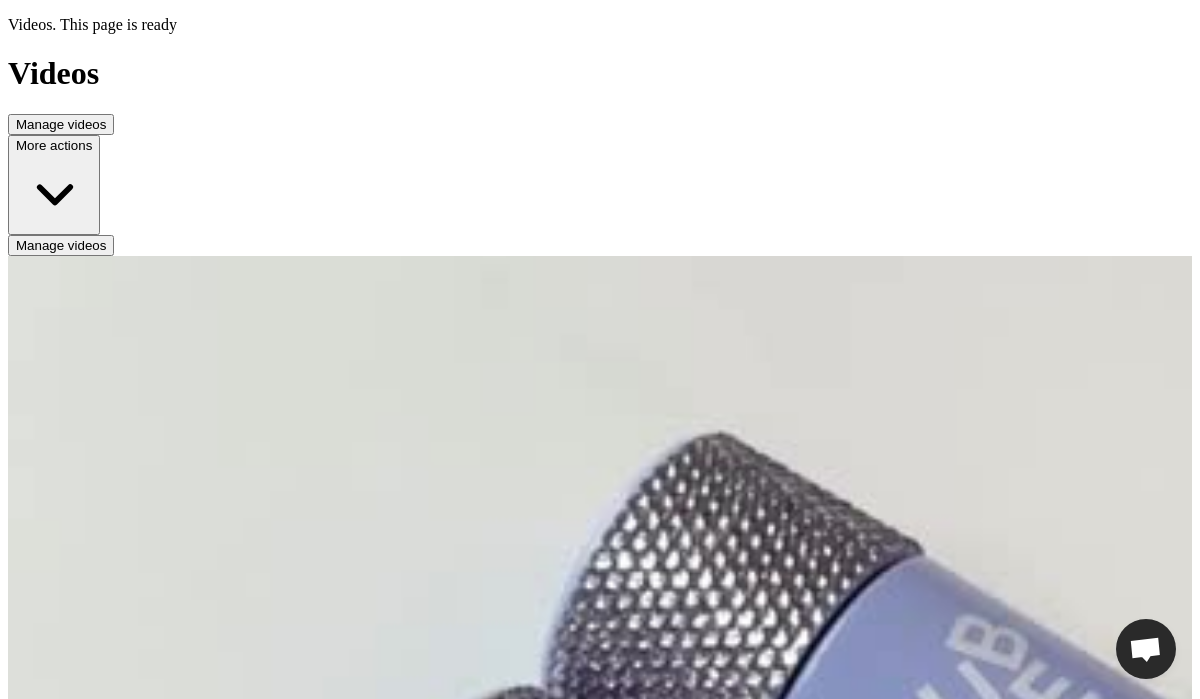 scroll, scrollTop: 391, scrollLeft: 0, axis: vertical 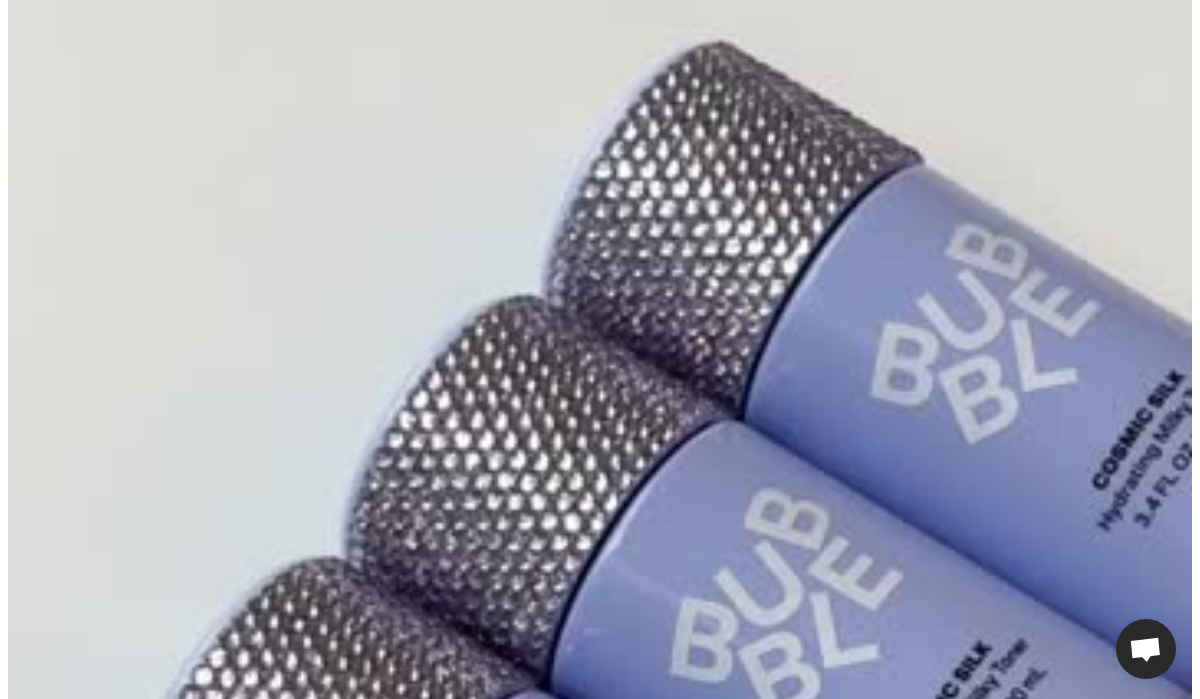 click on "Video file missing" at bounding box center (600, 11852) 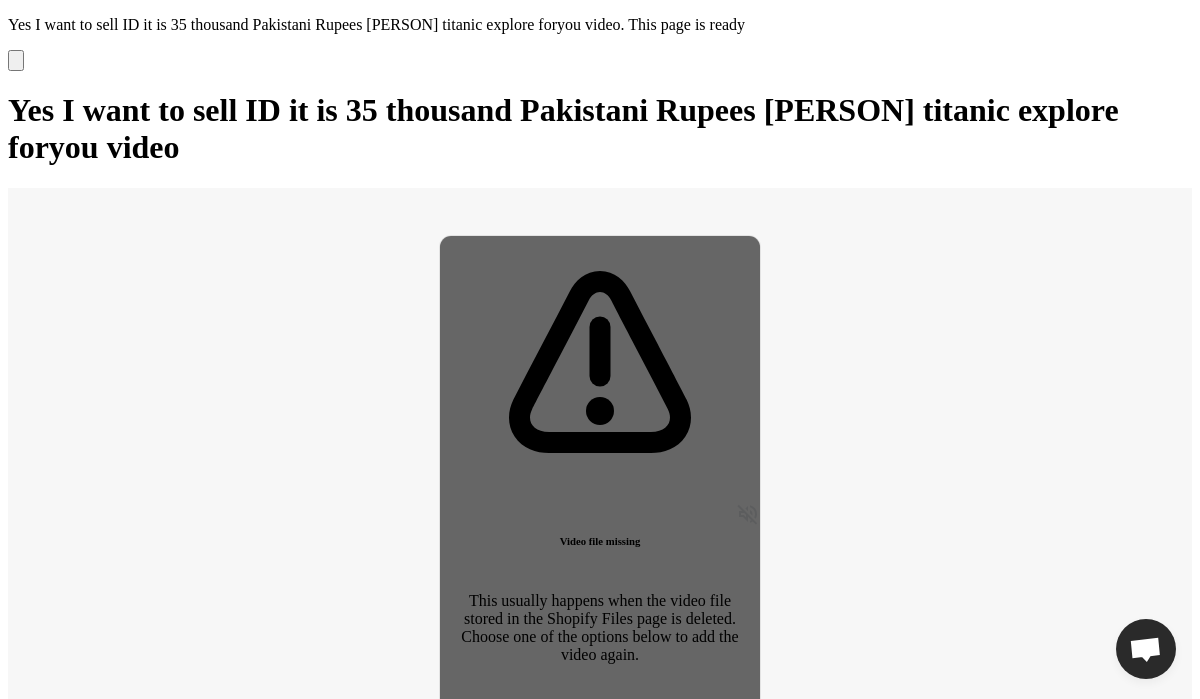 scroll, scrollTop: 133, scrollLeft: 0, axis: vertical 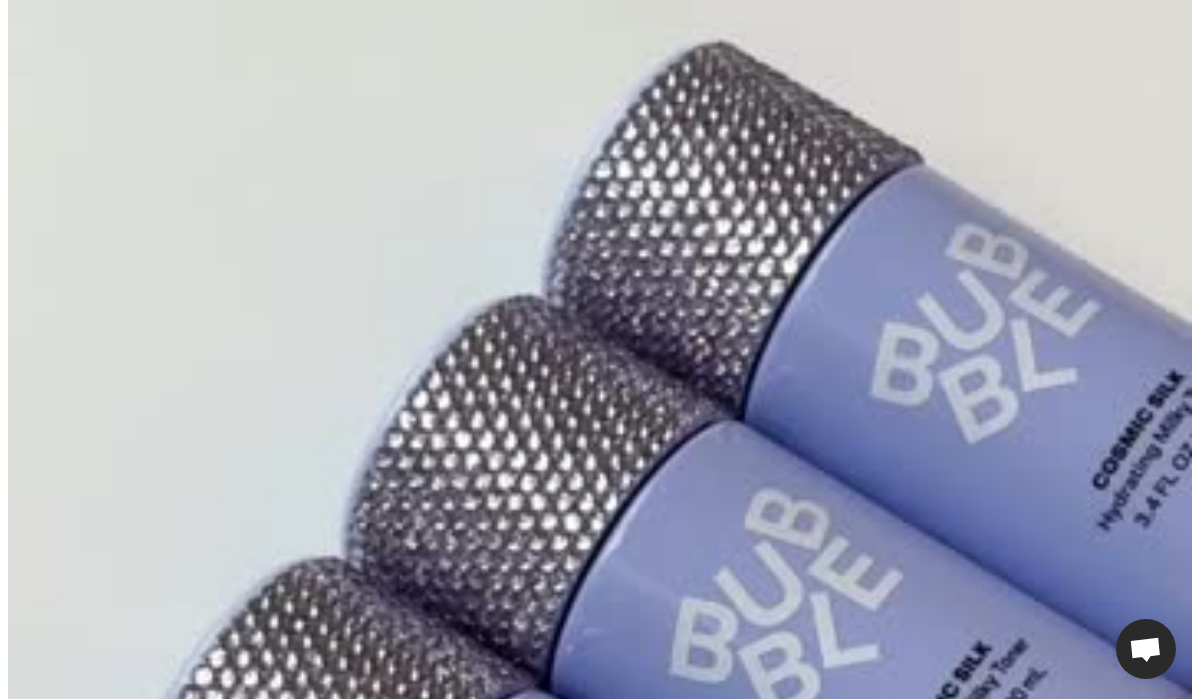 click at bounding box center [16, 17391] 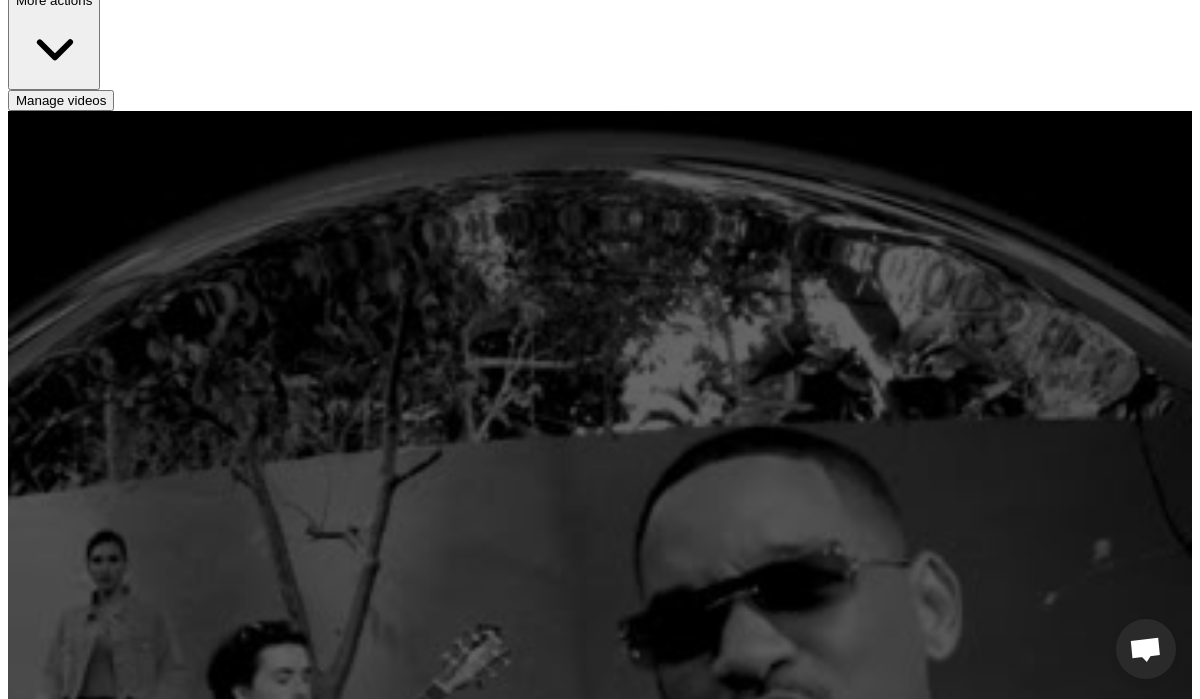 scroll, scrollTop: 0, scrollLeft: 0, axis: both 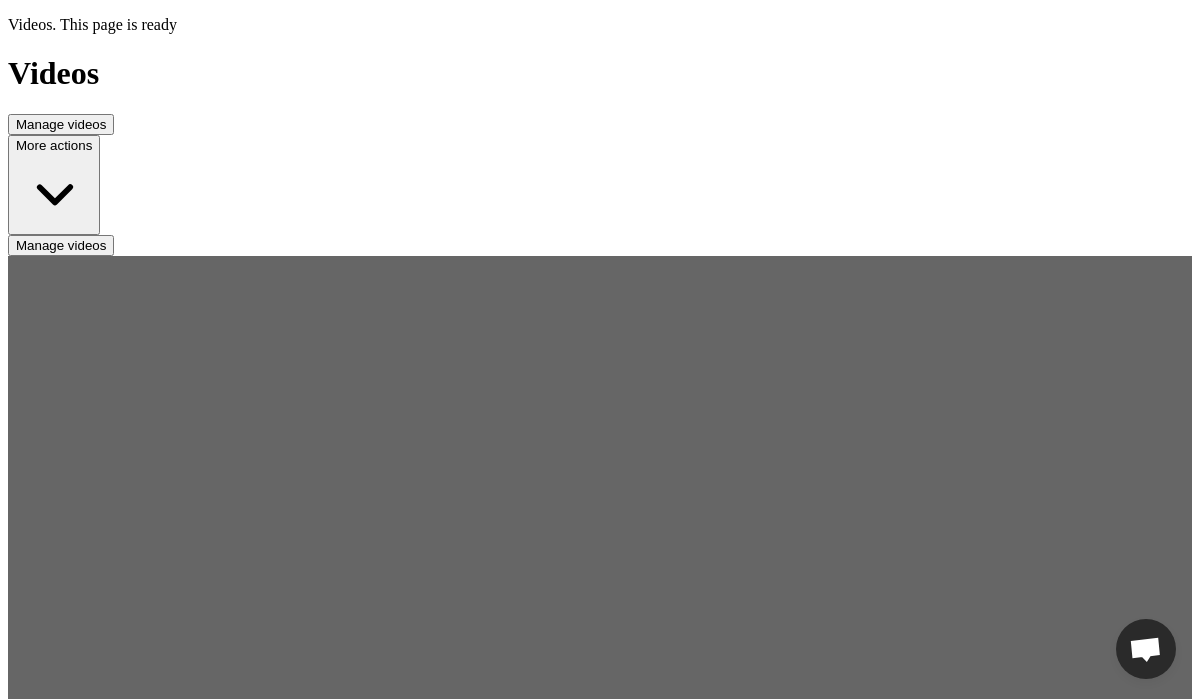 click on "Video file missing" at bounding box center (600, 1308) 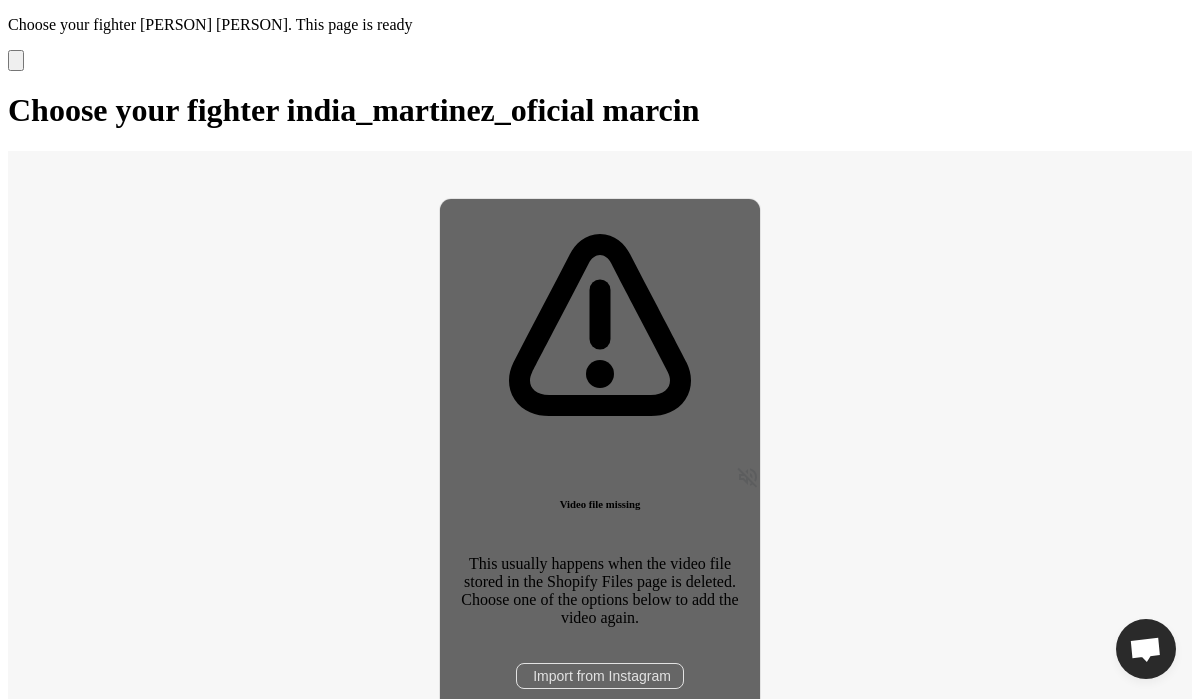click on "Import from Instagram" at bounding box center (600, 676) 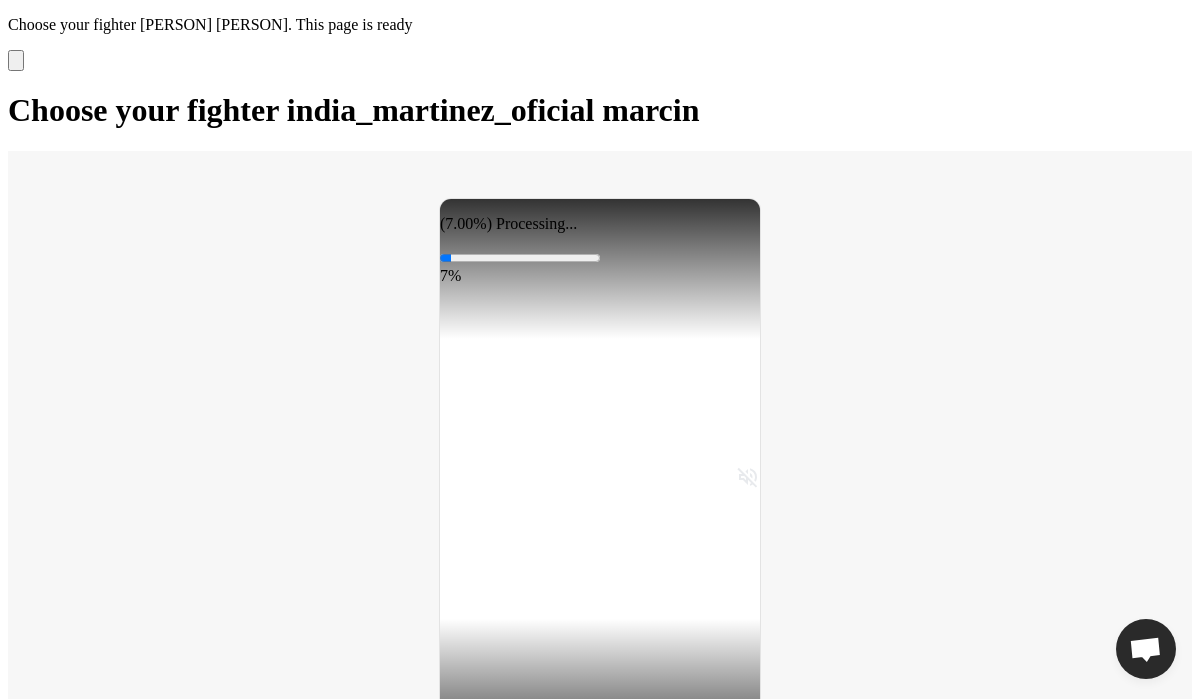 click on "Choose your fighter india_martinez_oficial marcin. This page is ready Choose your fighter india_martinez_oficial marcin" at bounding box center [600, 72] 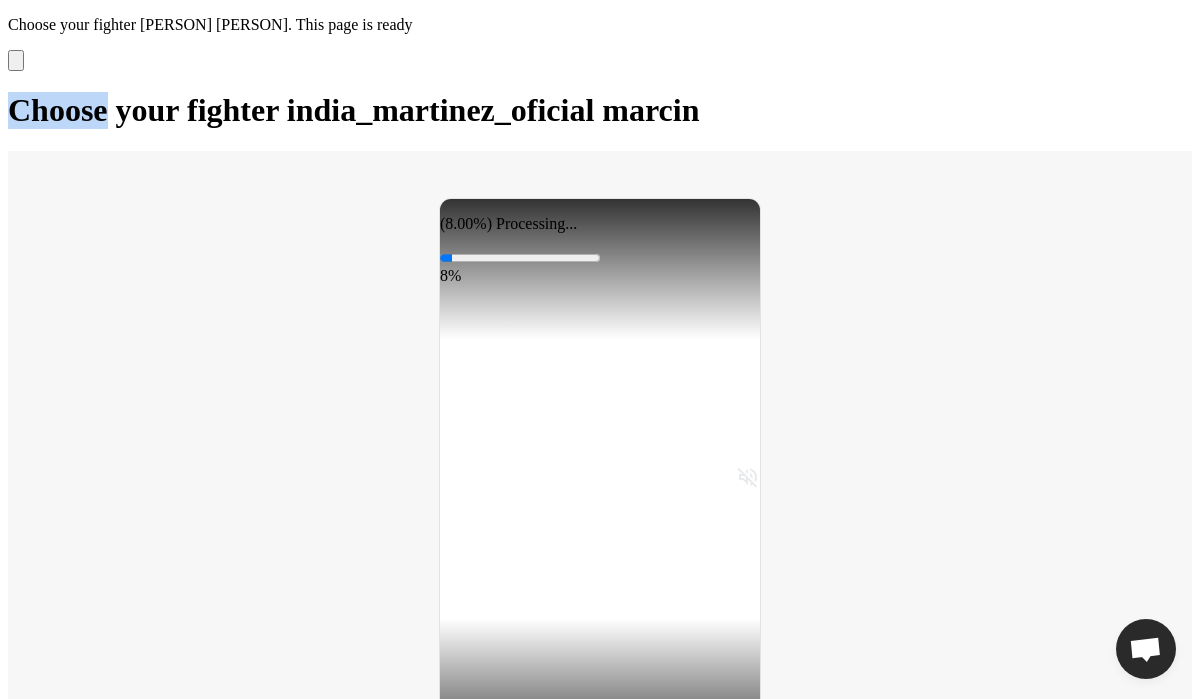 click on "Choose your fighter india_martinez_oficial marcin. This page is ready Choose your fighter india_martinez_oficial marcin" at bounding box center [600, 72] 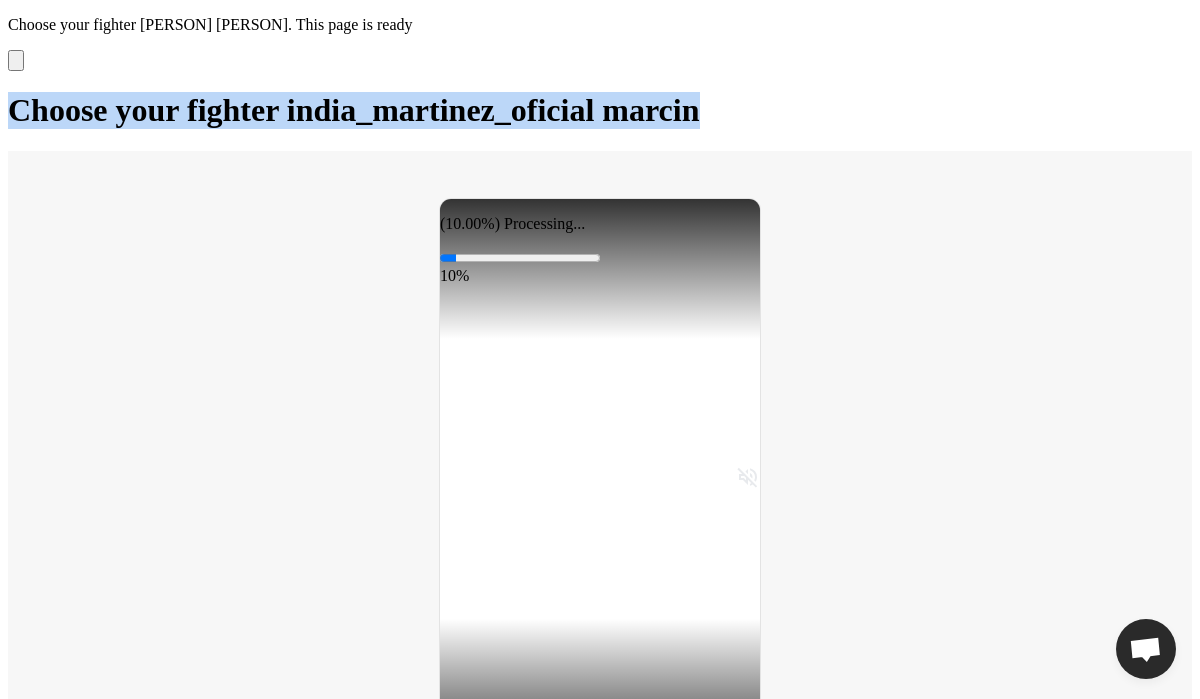 click on "Choose your fighter india_martinez_oficial marcin" at bounding box center (354, 110) 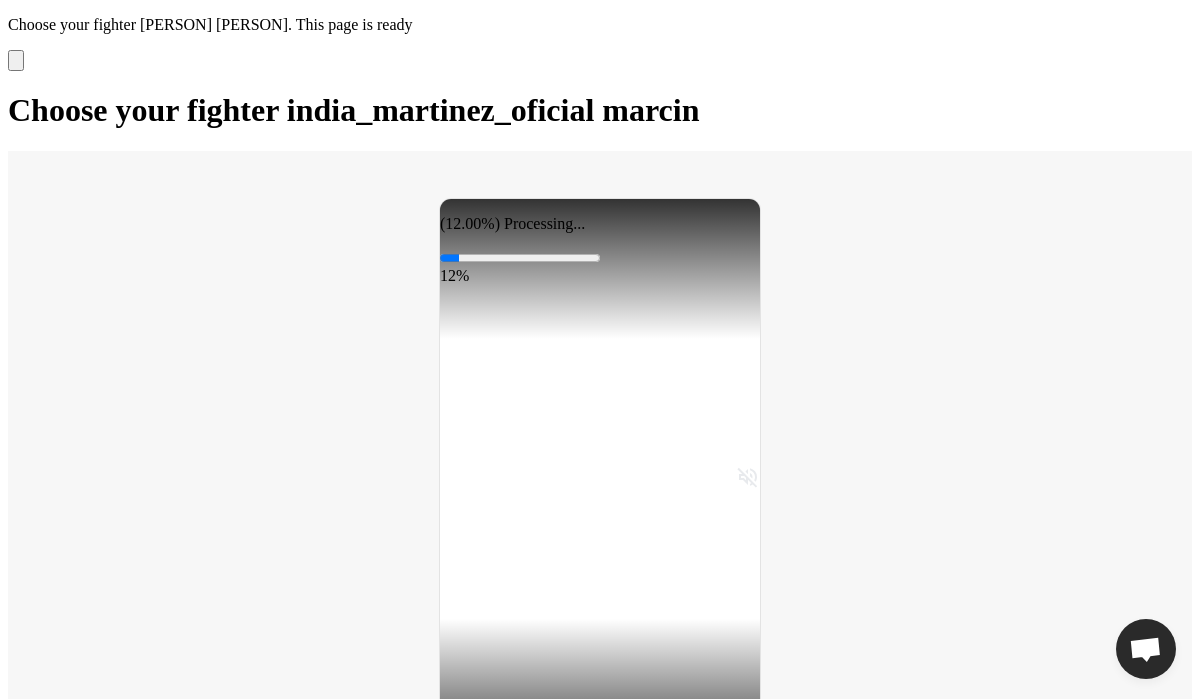 click on "Choose your fighter india_martinez_oficial marcin" at bounding box center [354, 110] 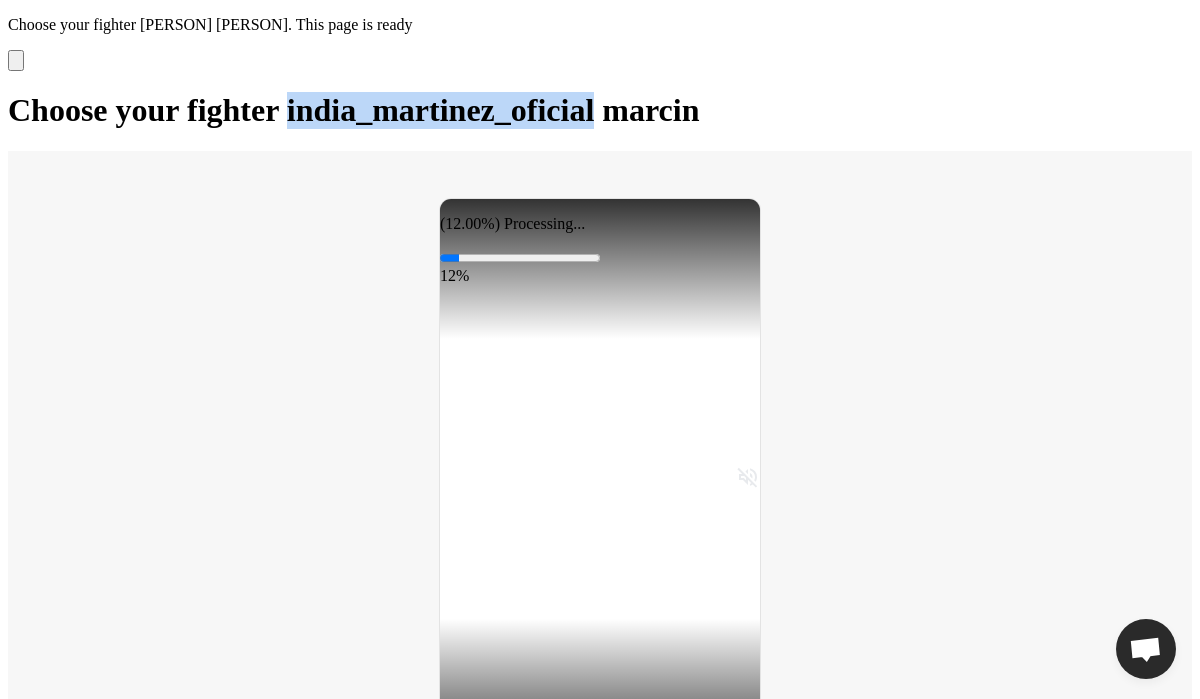 click on "Choose your fighter india_martinez_oficial marcin" at bounding box center [354, 110] 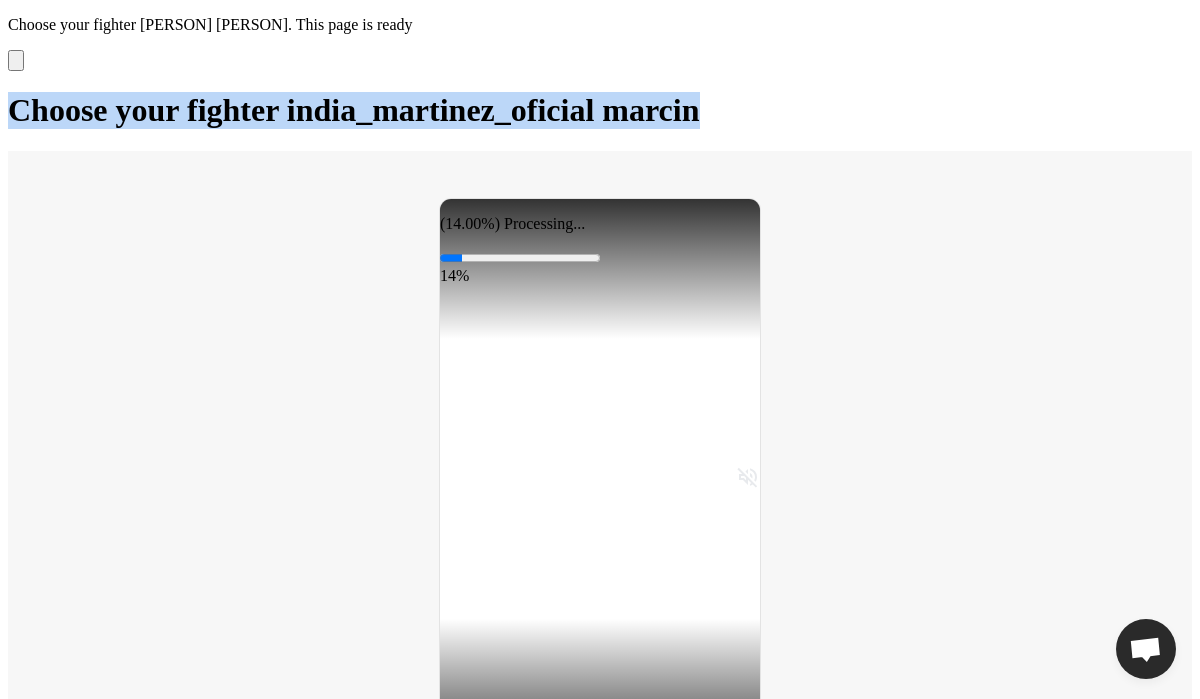 click on "Choose your fighter india_martinez_oficial marcin" at bounding box center [354, 110] 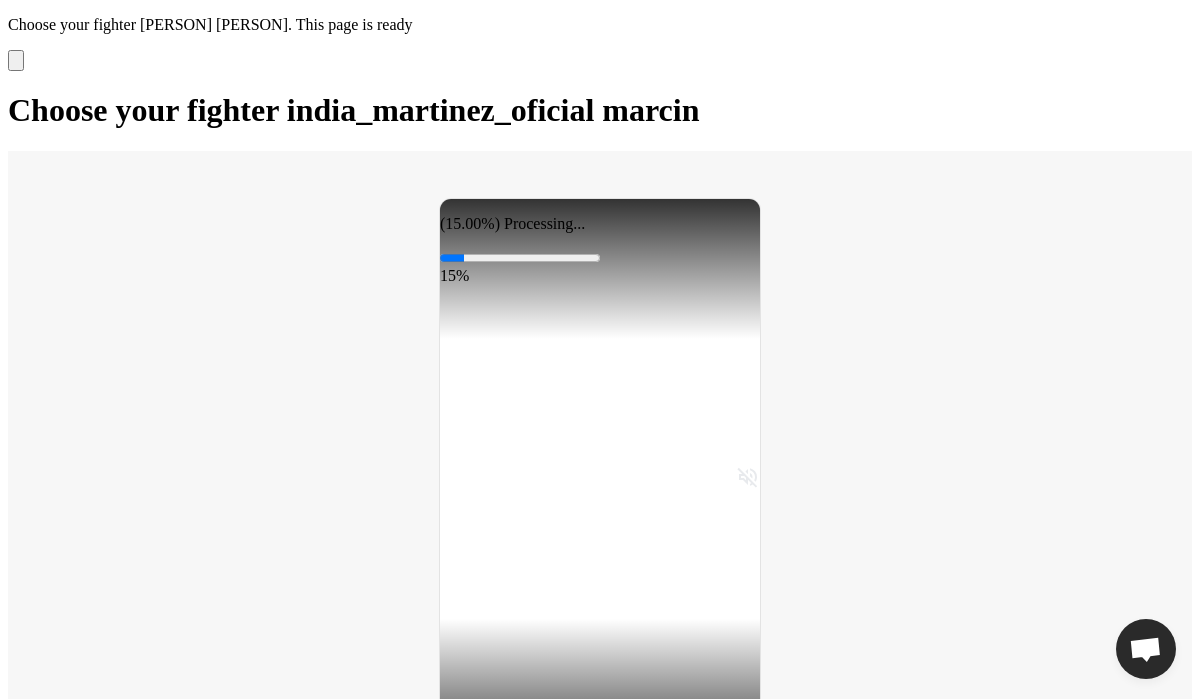 click on "Choose your fighter india_martinez_oficial marcin" at bounding box center [354, 110] 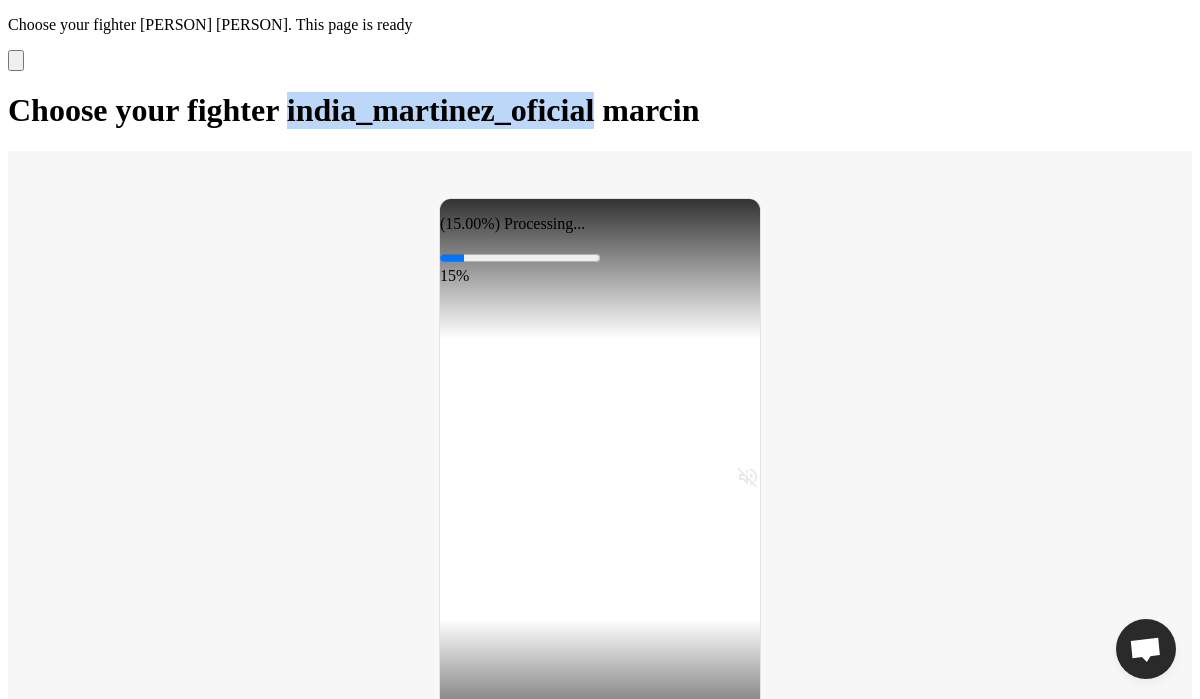 click on "Choose your fighter india_martinez_oficial marcin" at bounding box center [354, 110] 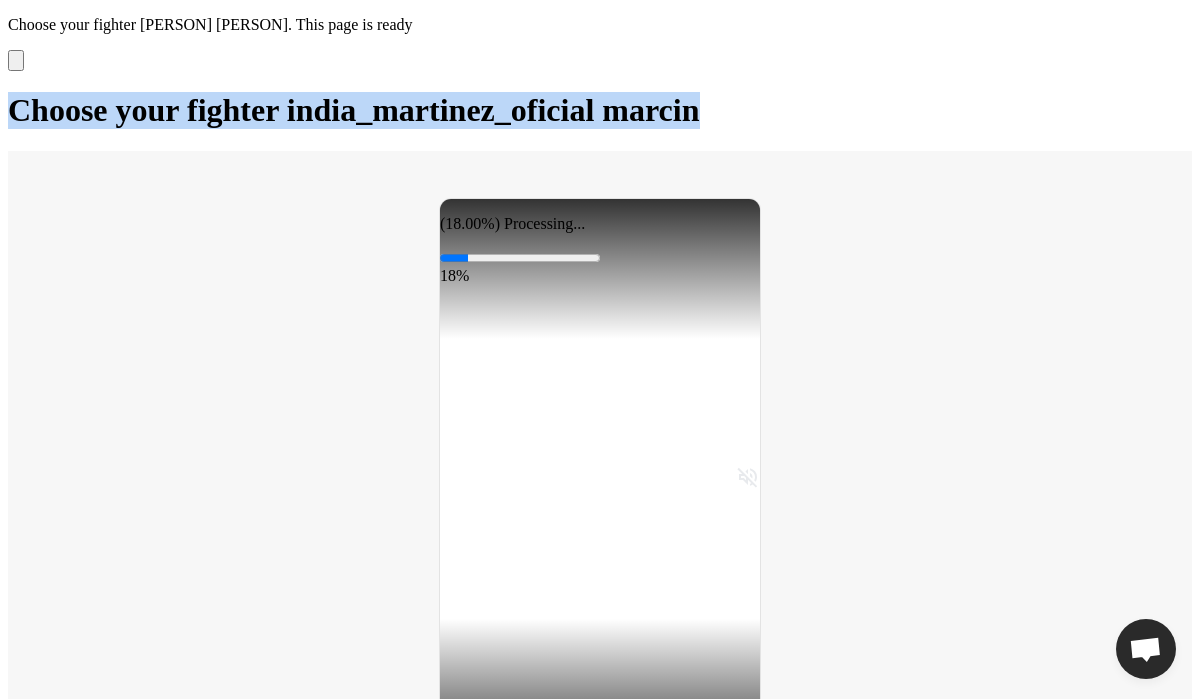 click on "Choose your fighter india_martinez_oficial marcin" at bounding box center (354, 110) 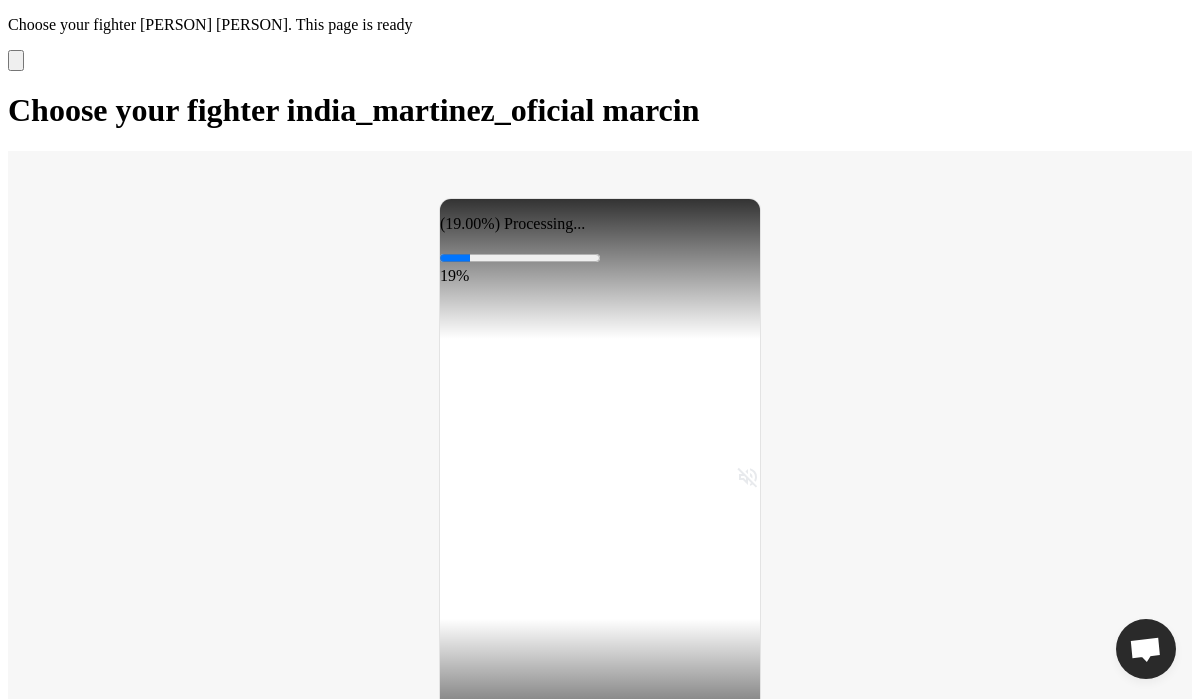 click on "Choose your fighter india_martinez_oficial marcin" at bounding box center [354, 110] 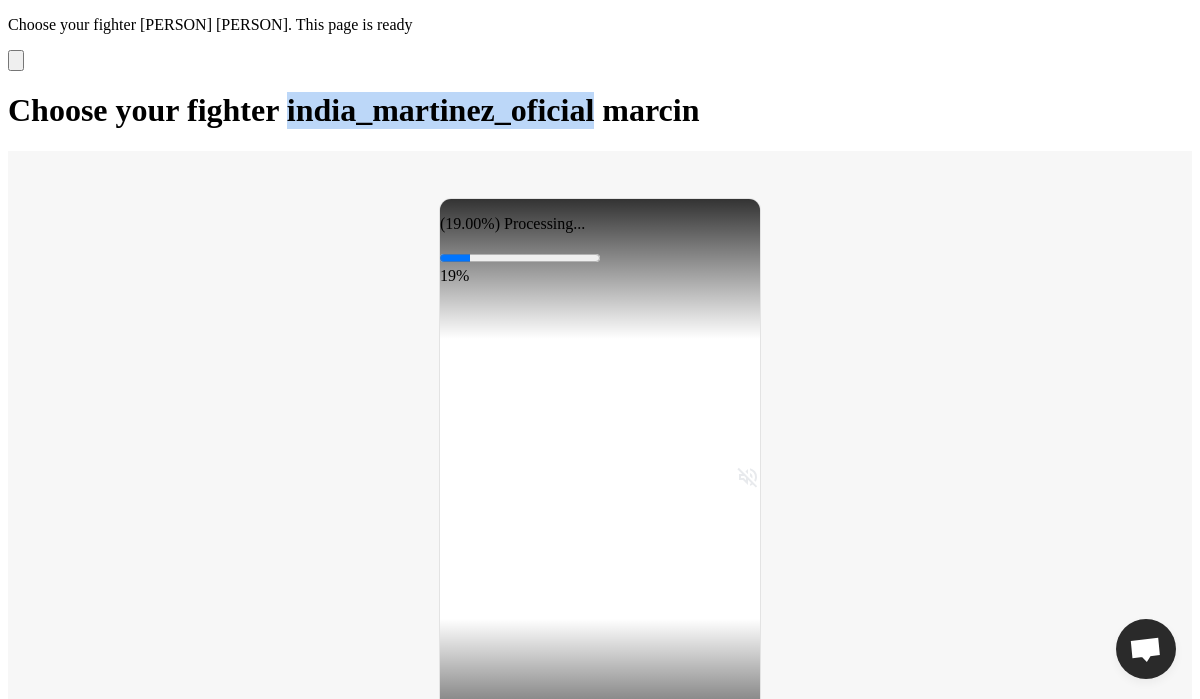 click on "Choose your fighter india_martinez_oficial marcin" at bounding box center [354, 110] 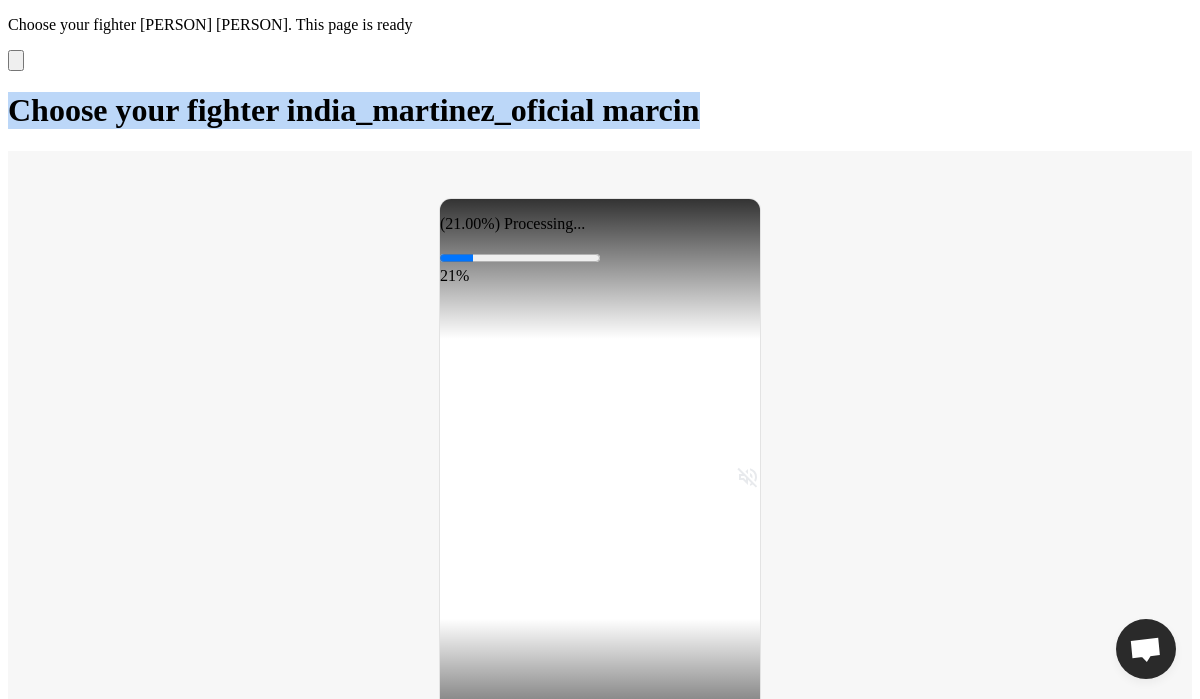 click on "Choose your fighter india_martinez_oficial marcin" at bounding box center (354, 110) 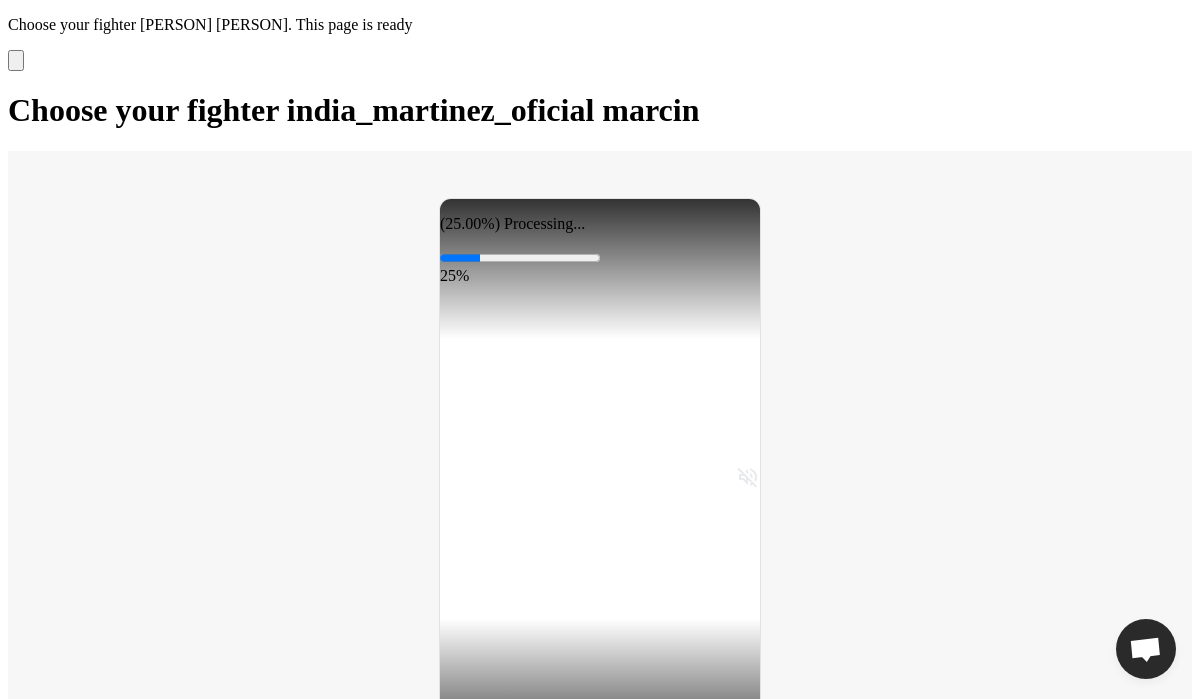 click on "Choose your fighter india_martinez_oficial marcin" at bounding box center [354, 110] 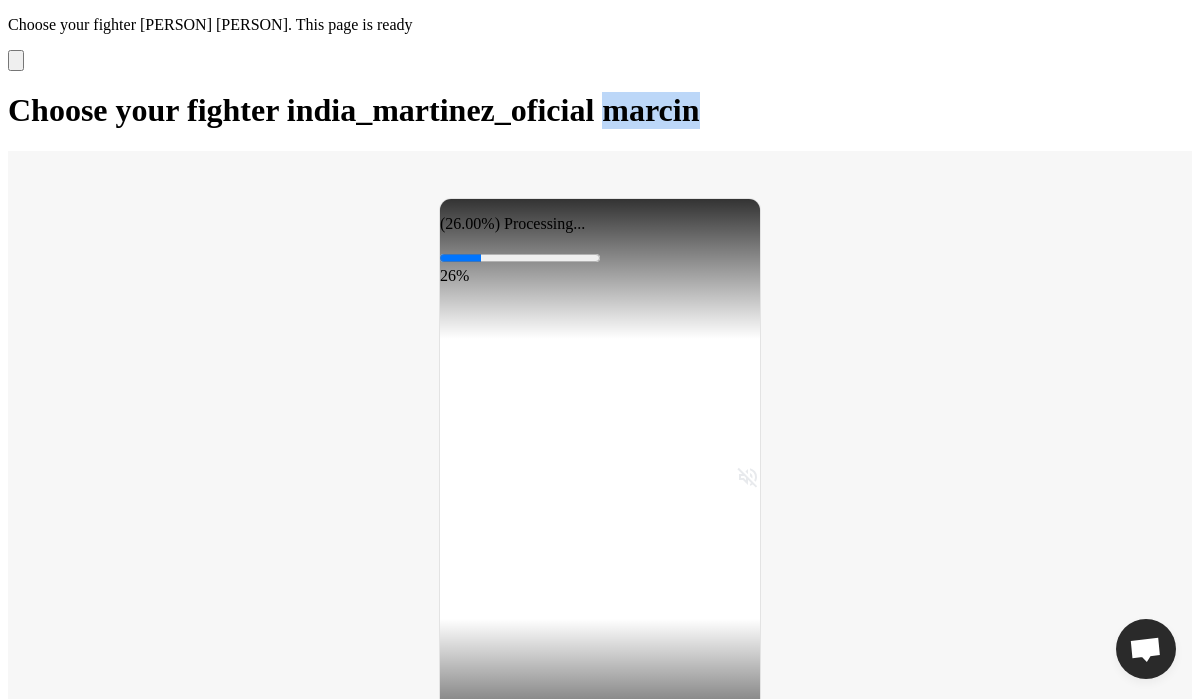 click on "Choose your fighter india_martinez_oficial marcin" at bounding box center [354, 110] 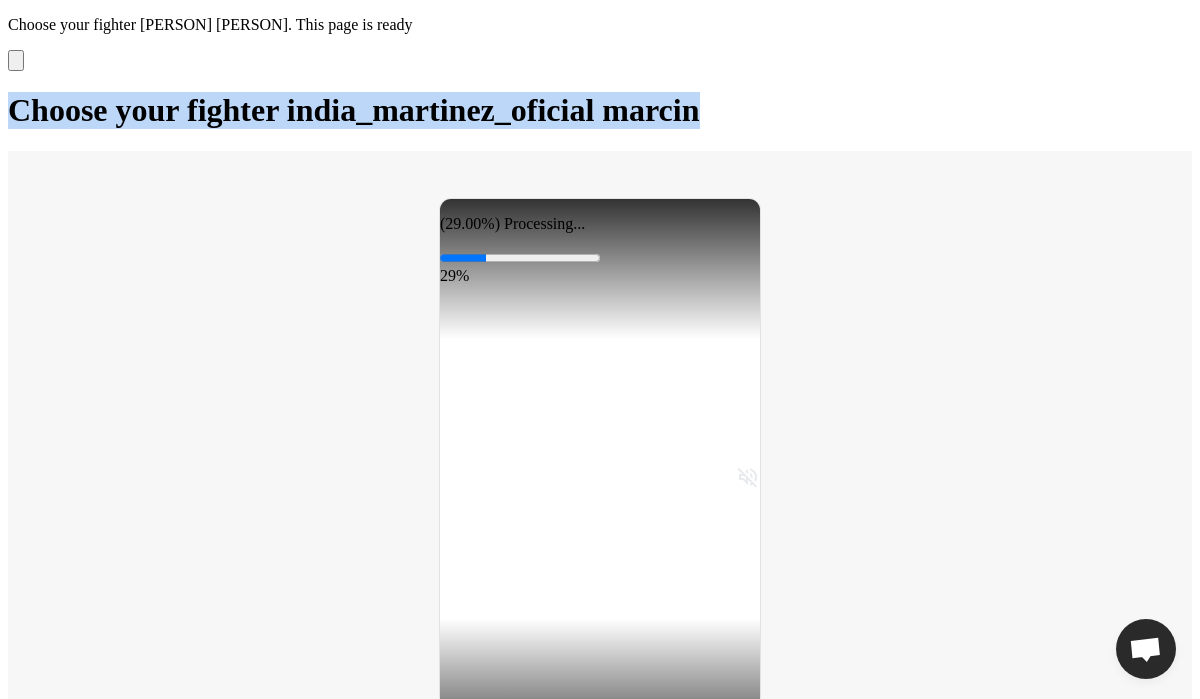 click on "Choose your fighter india_martinez_oficial marcin" at bounding box center [600, 110] 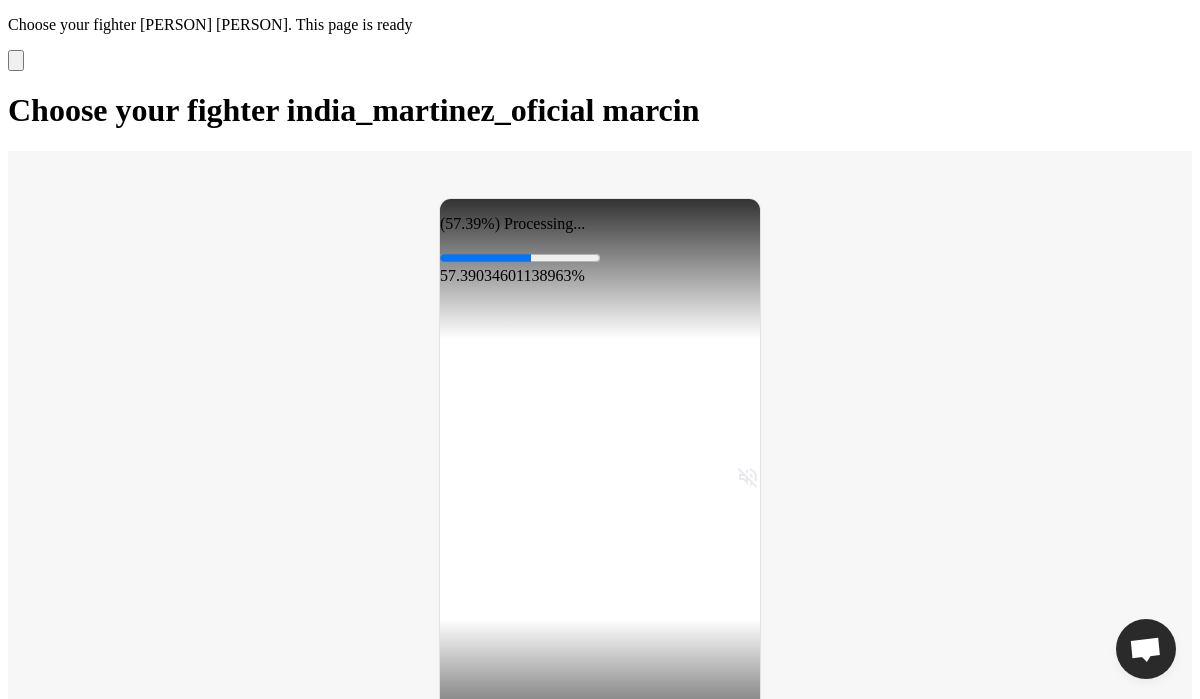 click on "Choose your fighter india_martinez_oficial marcin" at bounding box center (354, 110) 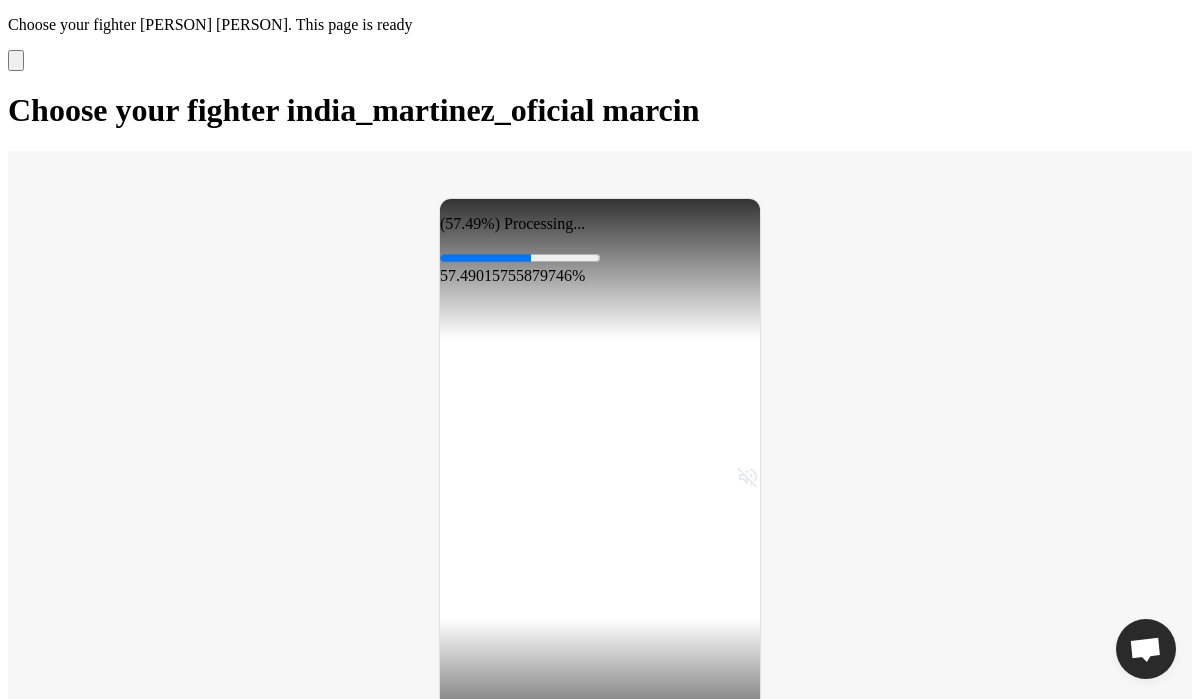 click on "Choose your fighter india_martinez_oficial marcin" at bounding box center (354, 110) 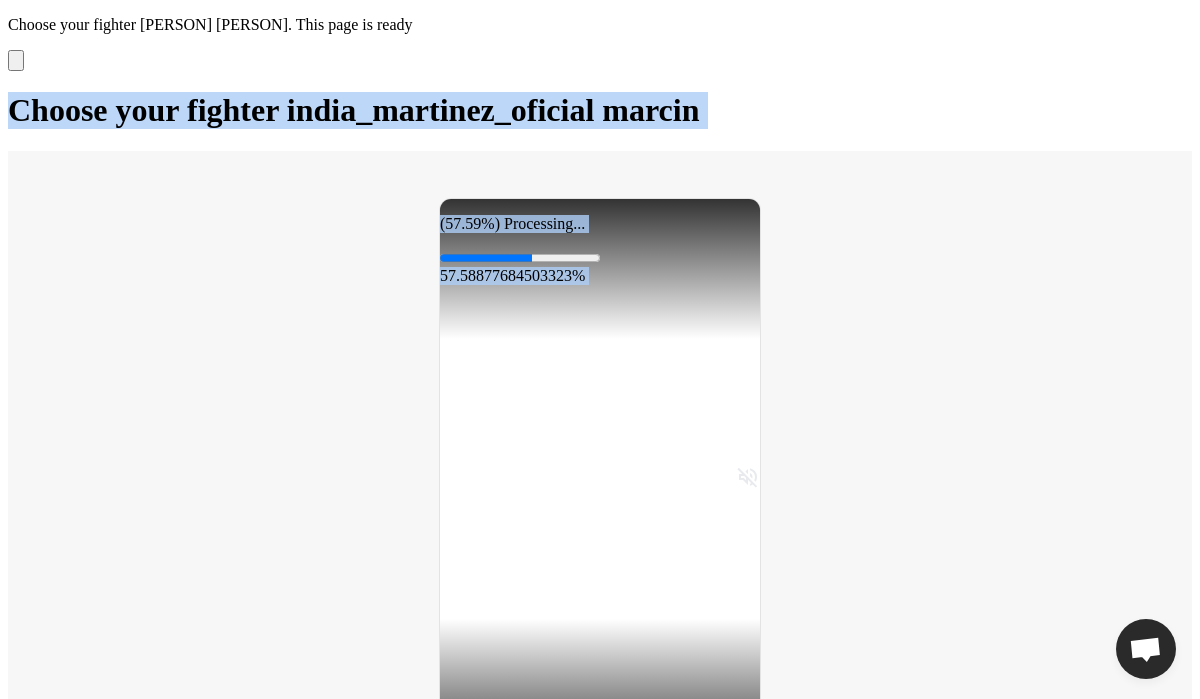 click on "Choose your fighter india_martinez_oficial marcin" at bounding box center (354, 110) 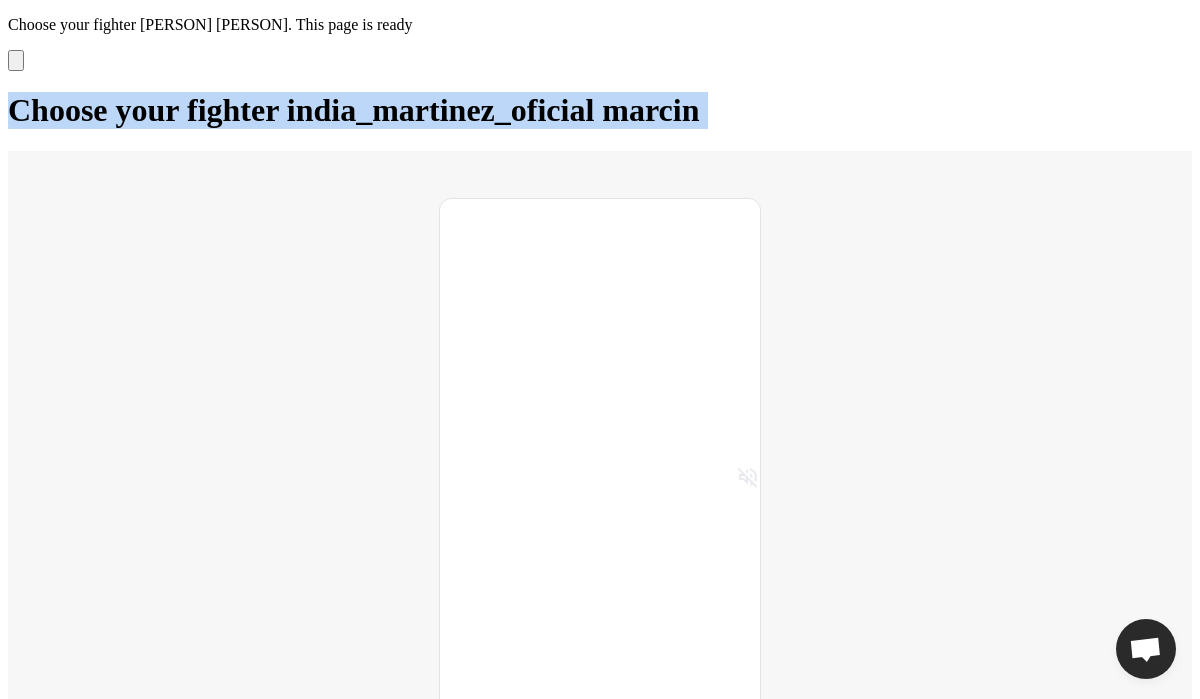click on "Choose your fighter india_martinez_oficial marcin" at bounding box center (354, 110) 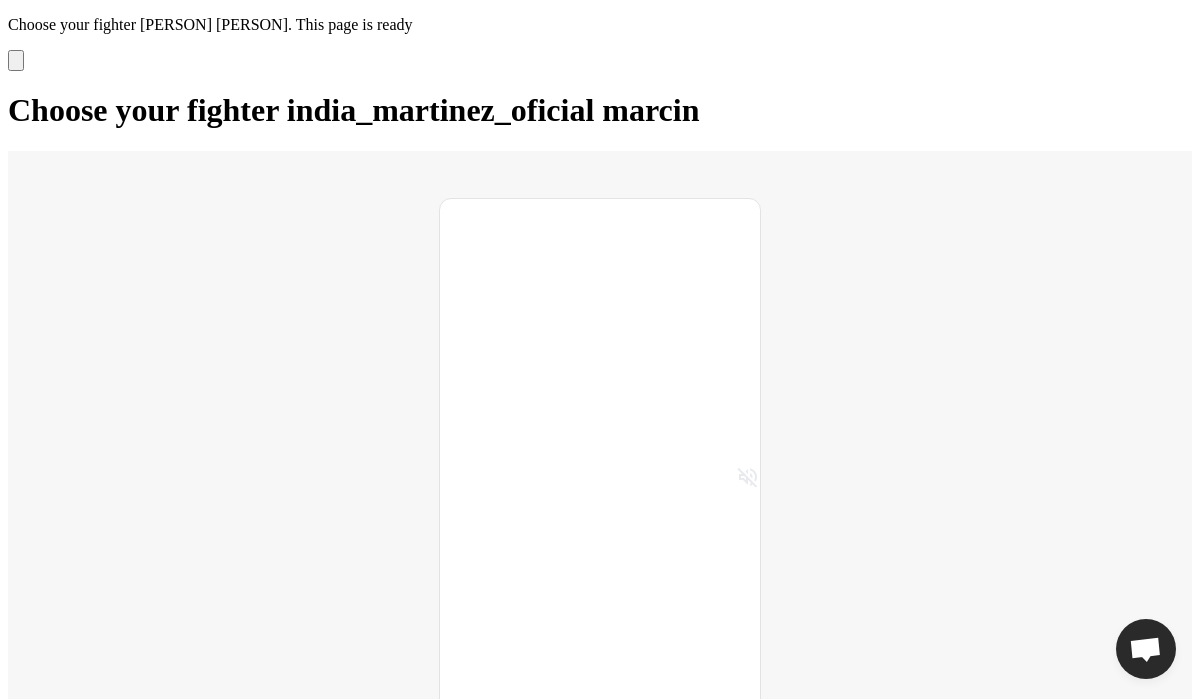 click on "Choose your fighter india_martinez_oficial marcin" at bounding box center (354, 110) 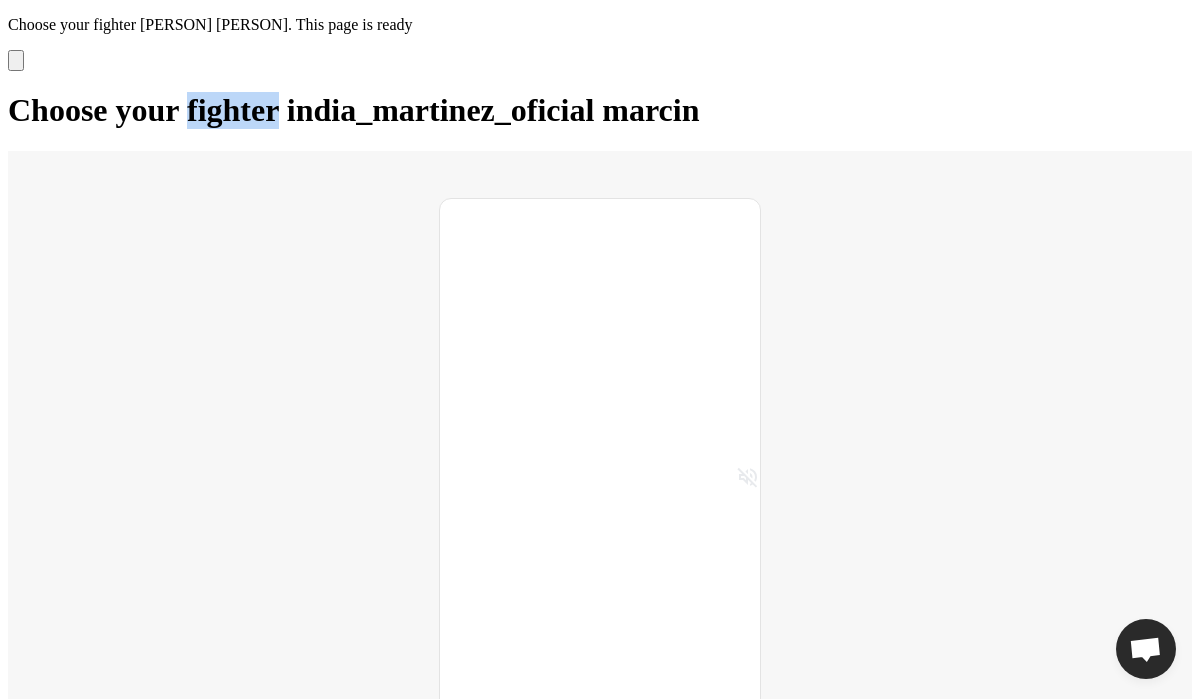 click on "Choose your fighter india_martinez_oficial marcin" at bounding box center (354, 110) 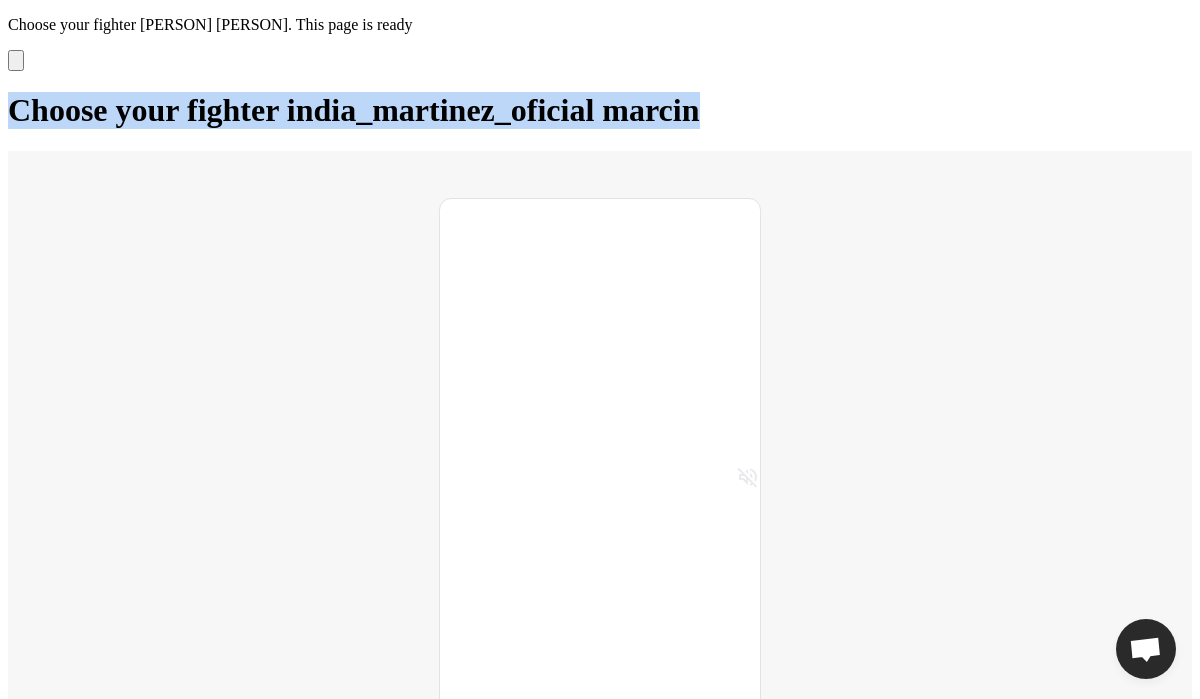 click on "Choose your fighter india_martinez_oficial marcin" at bounding box center (354, 110) 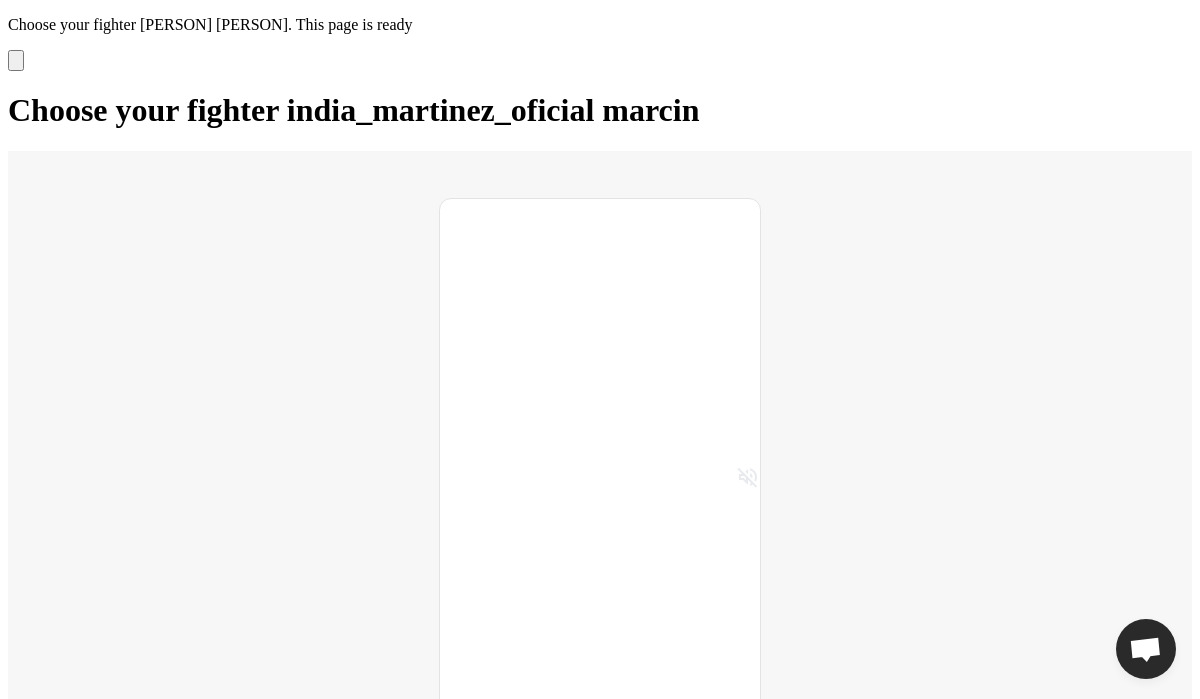 click at bounding box center (16, 65) 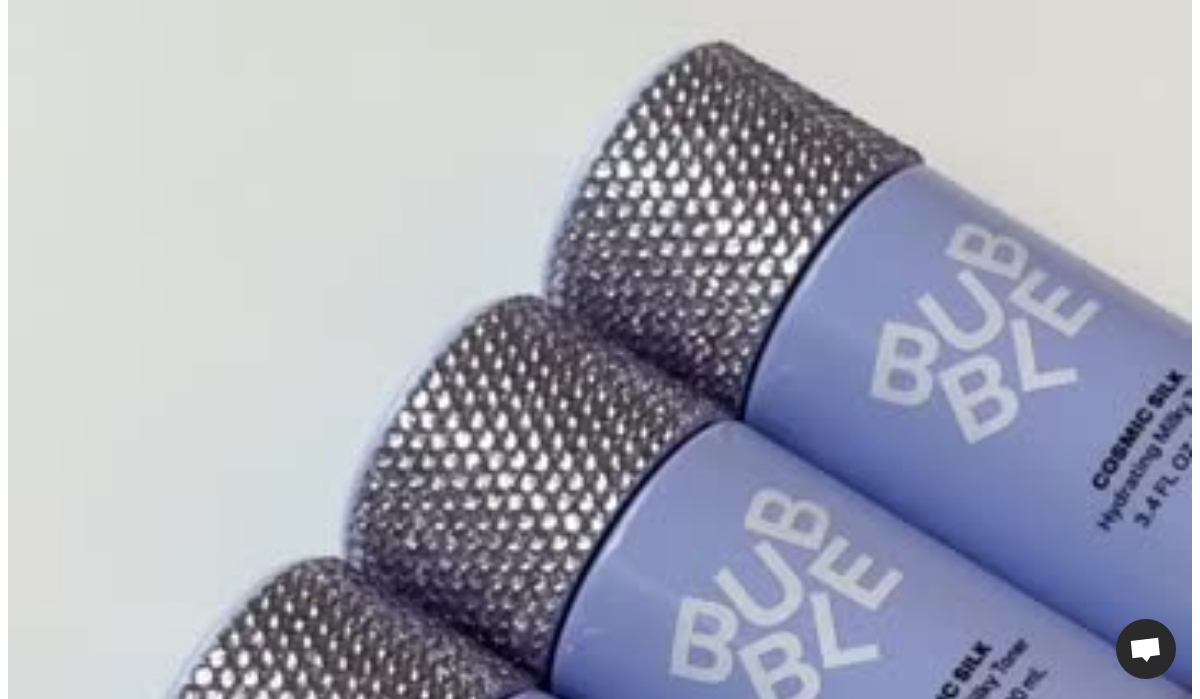 scroll, scrollTop: 0, scrollLeft: 0, axis: both 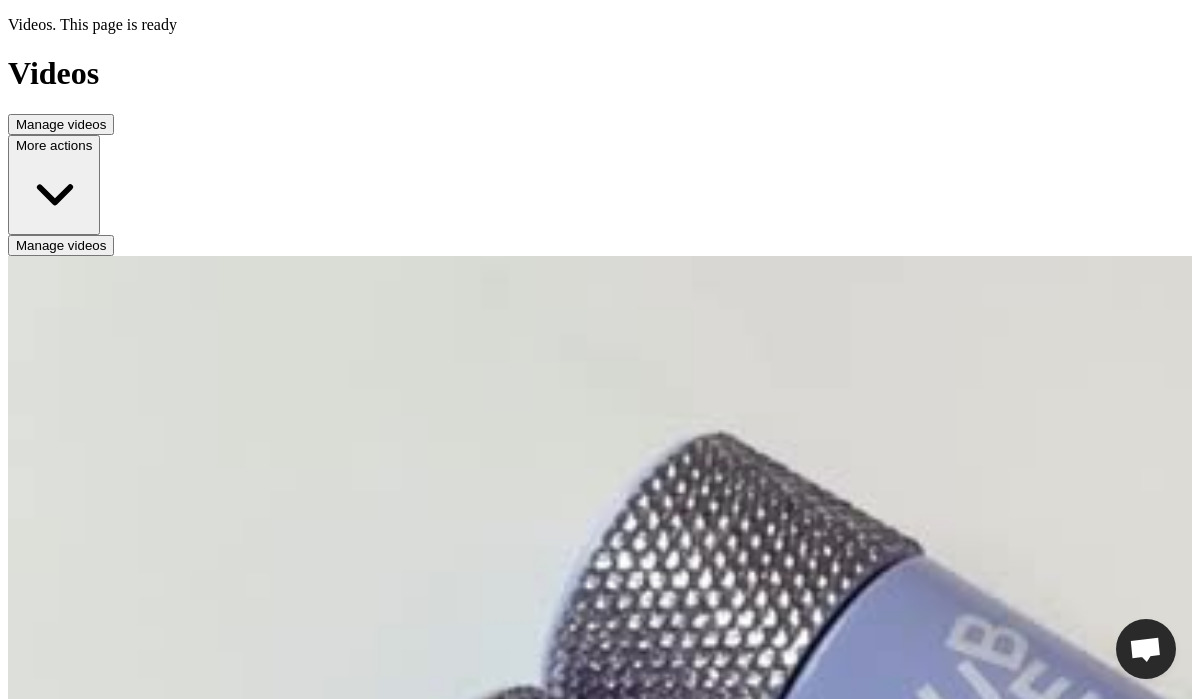 click on "Manage videos" at bounding box center [61, 245] 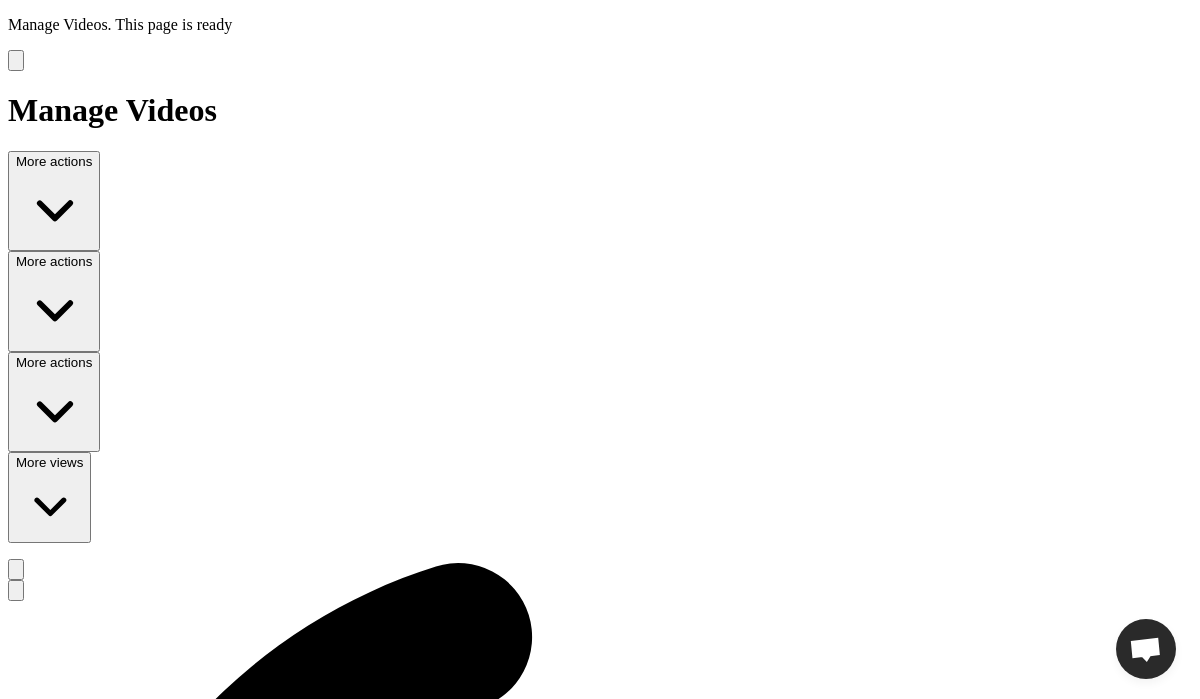 click on "Its not about the miles Its about the why
neddbrockmann shares his wildest challenge yet and how he keeps pushing when everything says stop
Listen now on YouTube and Spotify
Check the link" at bounding box center [419, 6724] 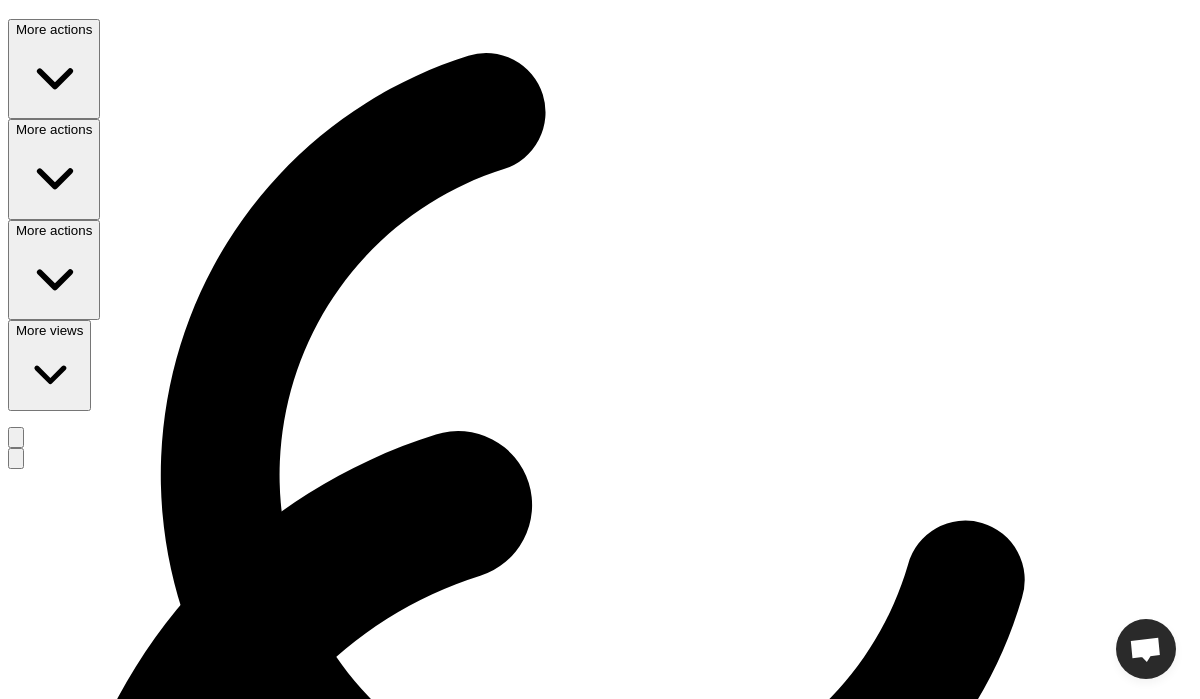 scroll, scrollTop: 0, scrollLeft: 0, axis: both 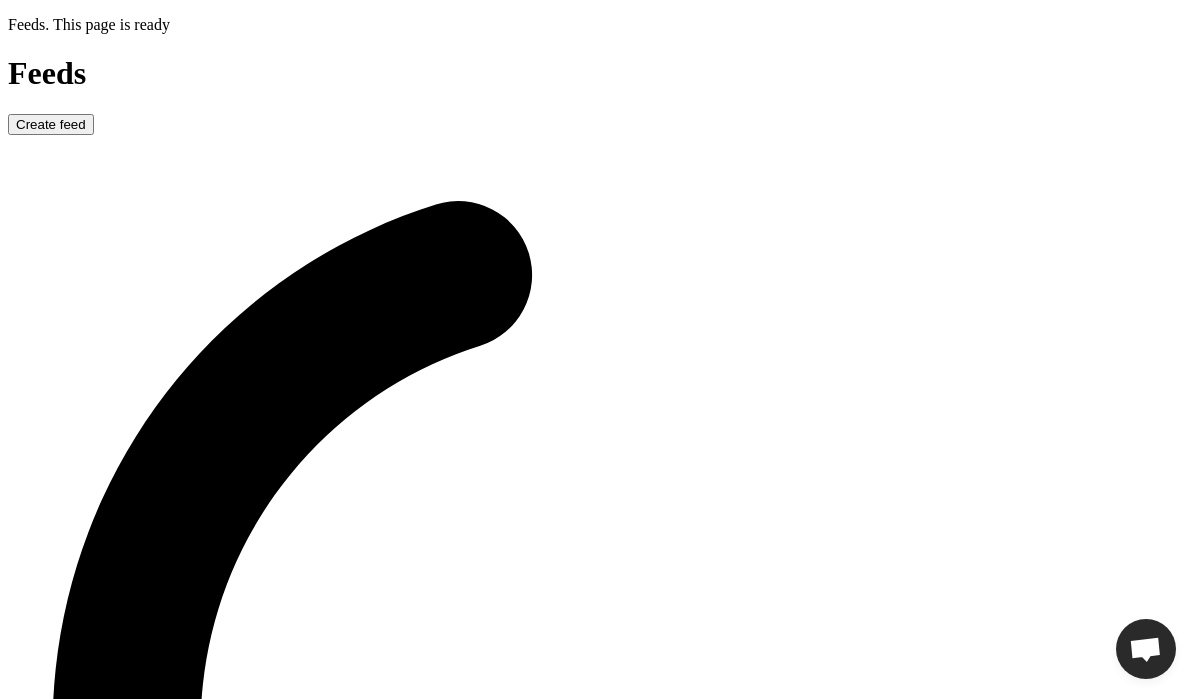 click on "Create feed" at bounding box center [51, 124] 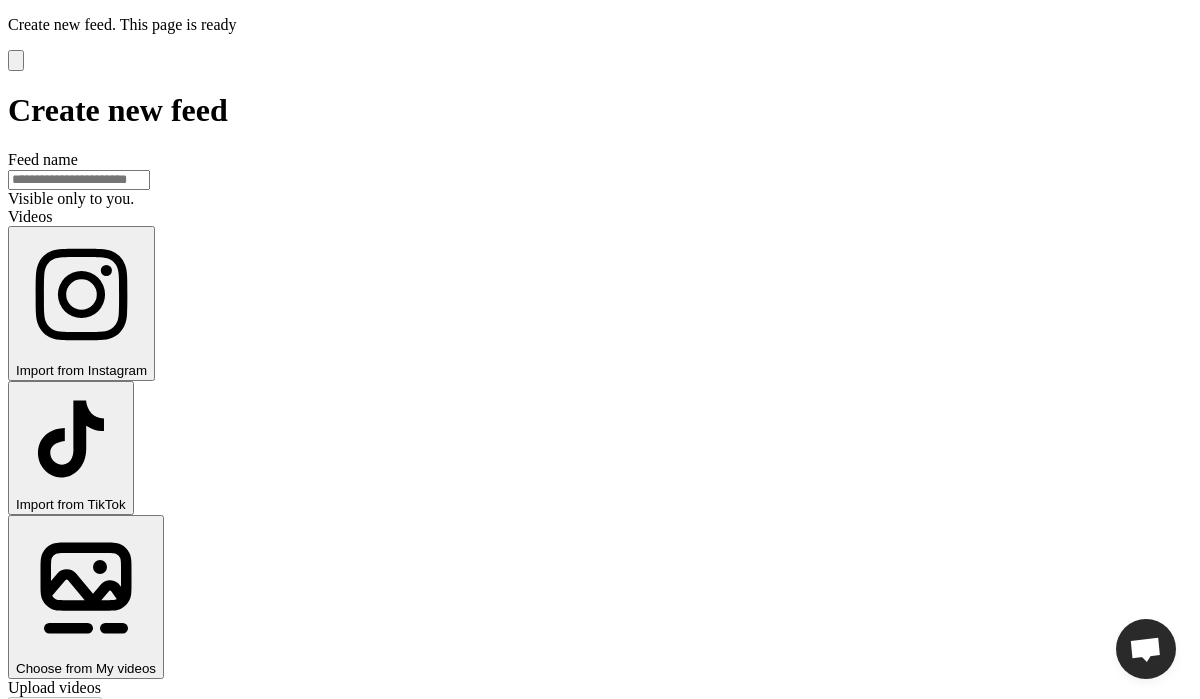 click on "Feed name" at bounding box center (79, 180) 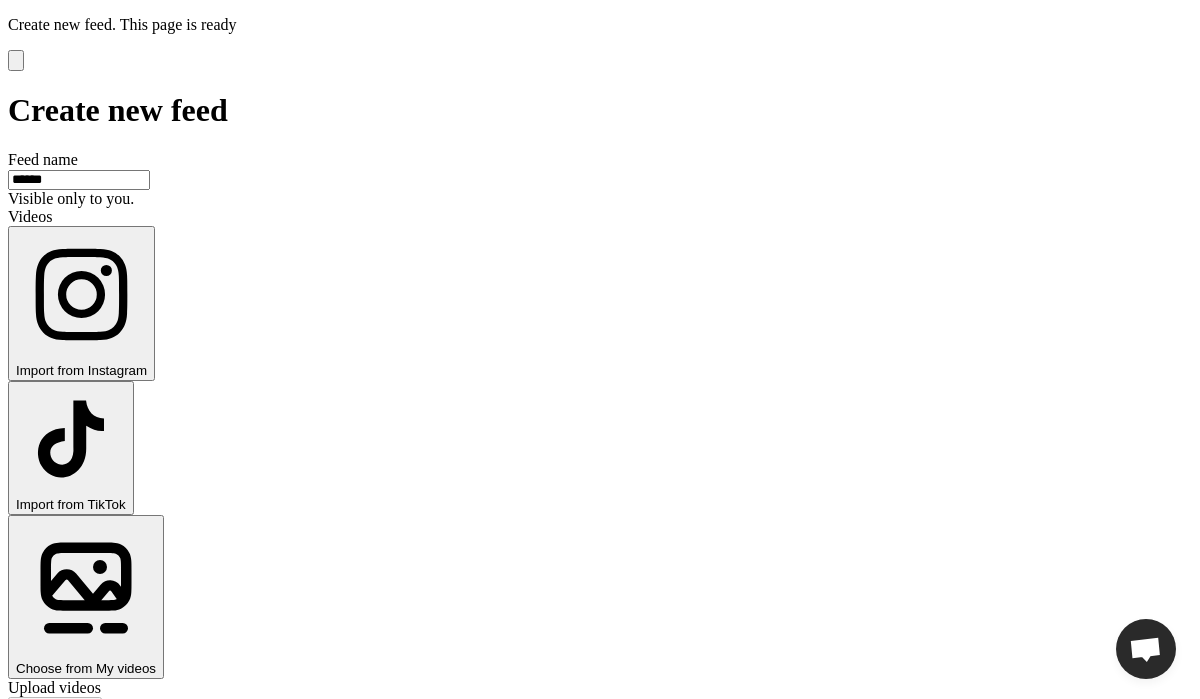 type on "******" 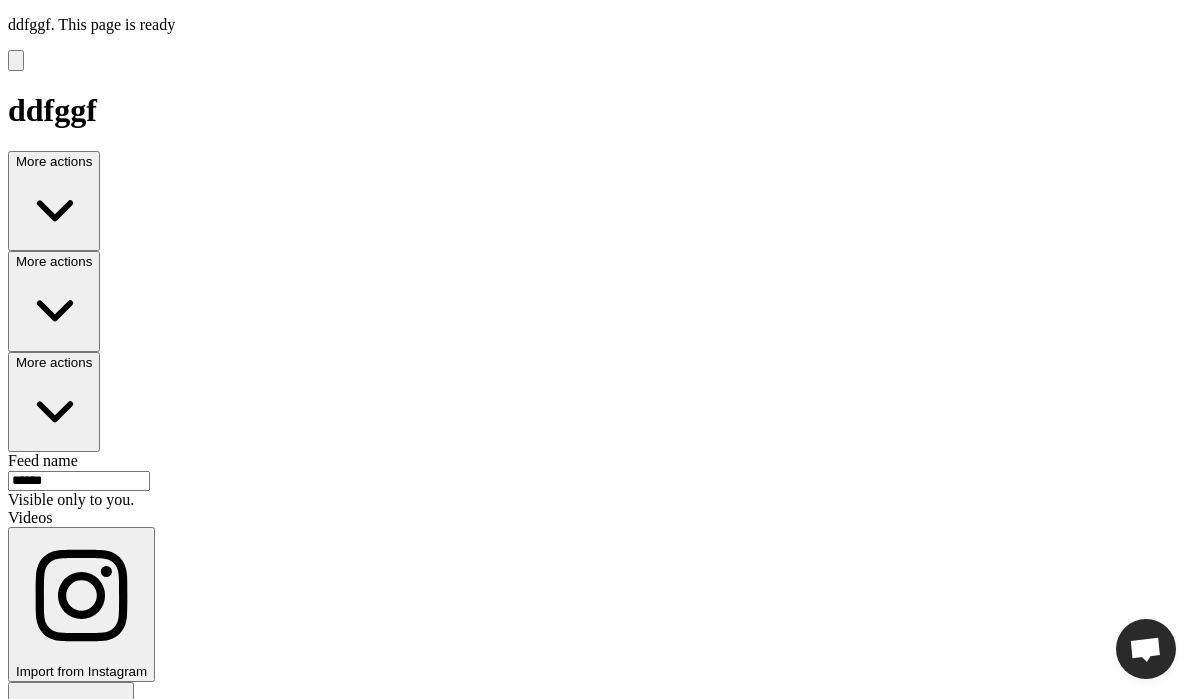 click on "Upload videos" at bounding box center (58, 1029) 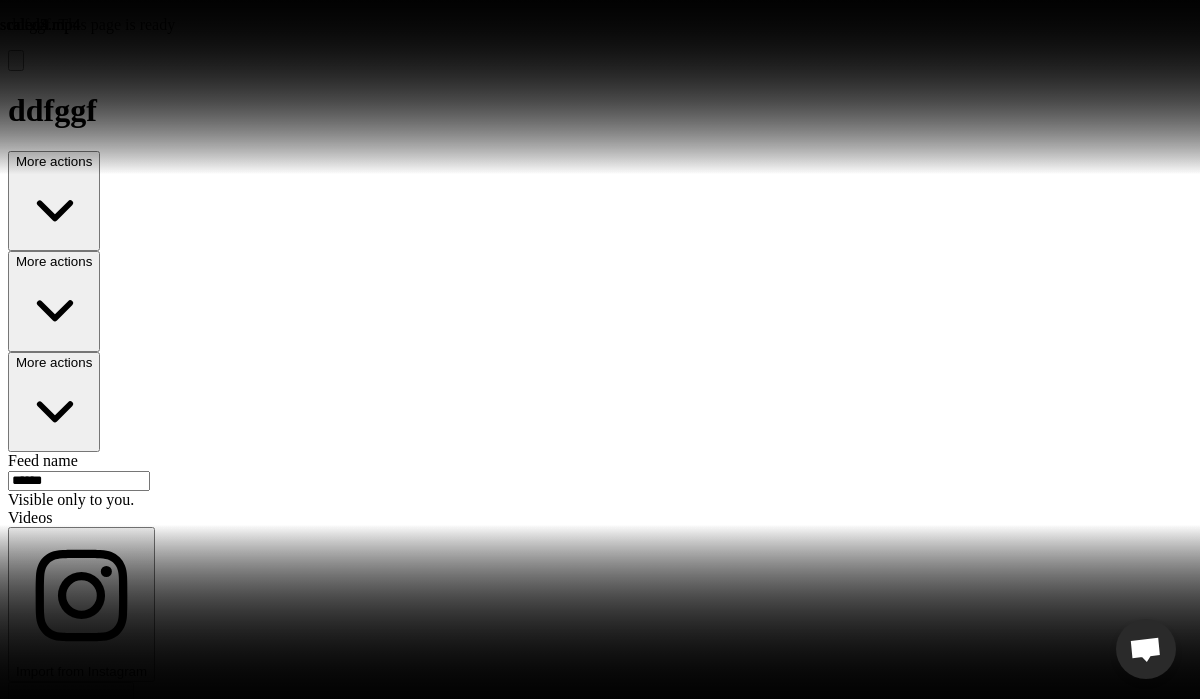 click on "Import from TikTok" at bounding box center [81, 671] 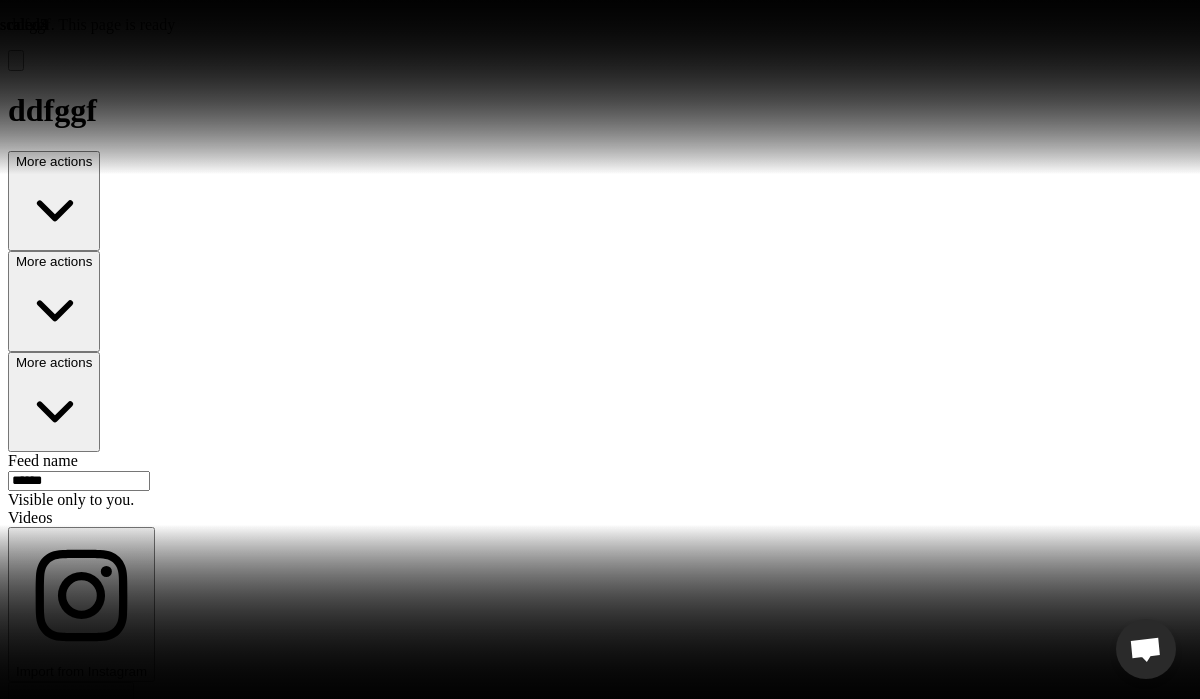 click on "Import from TikTok" at bounding box center [81, 671] 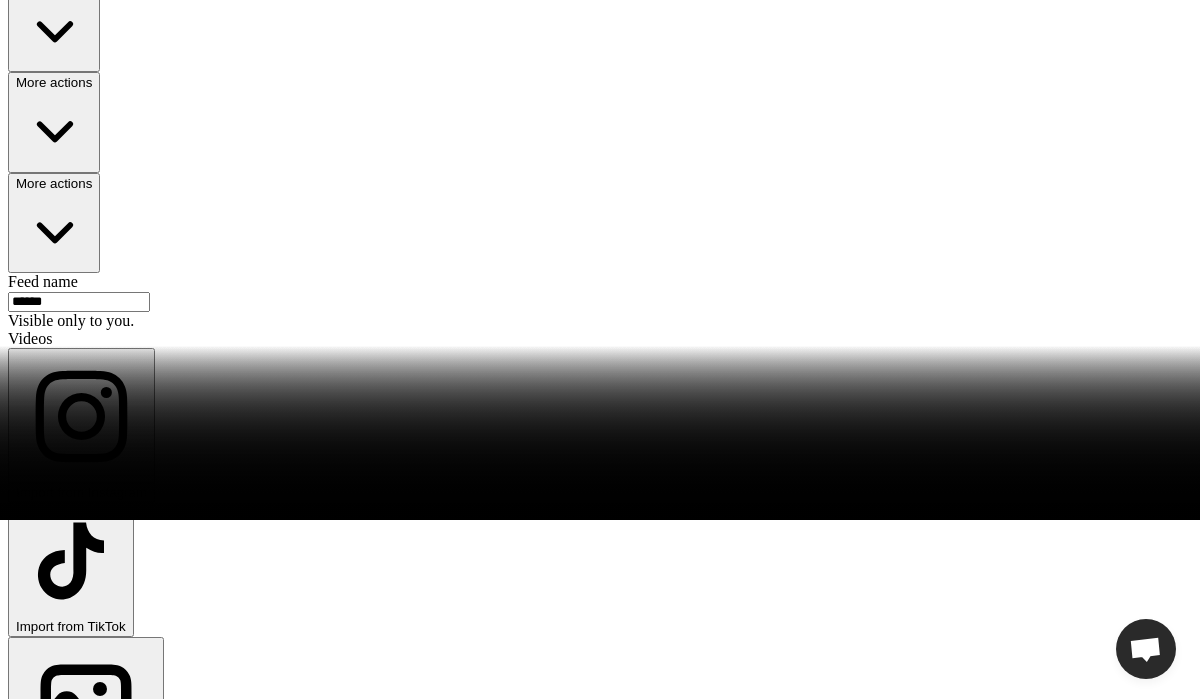 scroll, scrollTop: 316, scrollLeft: 0, axis: vertical 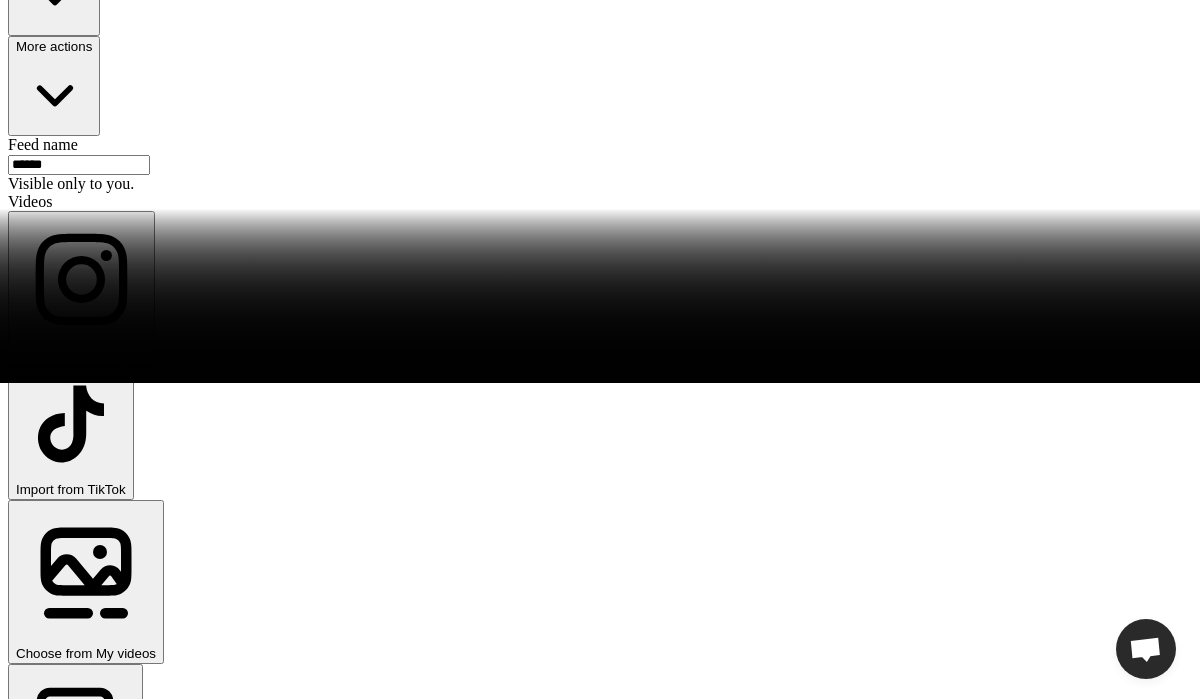 click on "Tag products" at bounding box center (54, 1491) 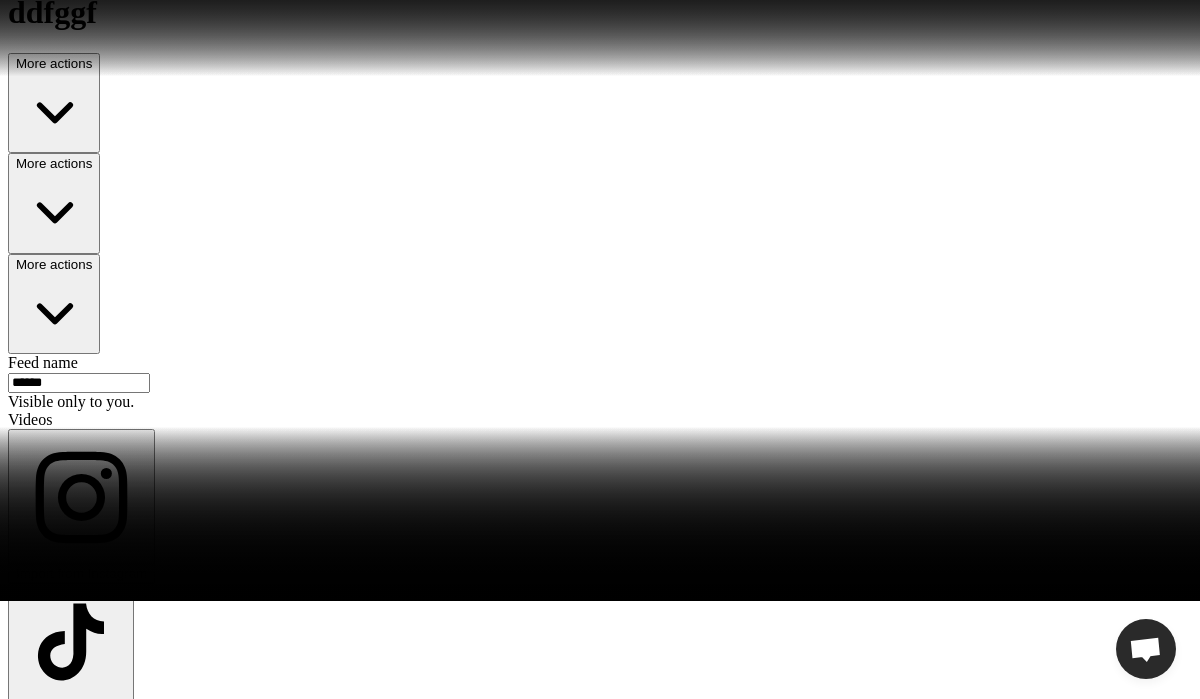 scroll, scrollTop: 161, scrollLeft: 0, axis: vertical 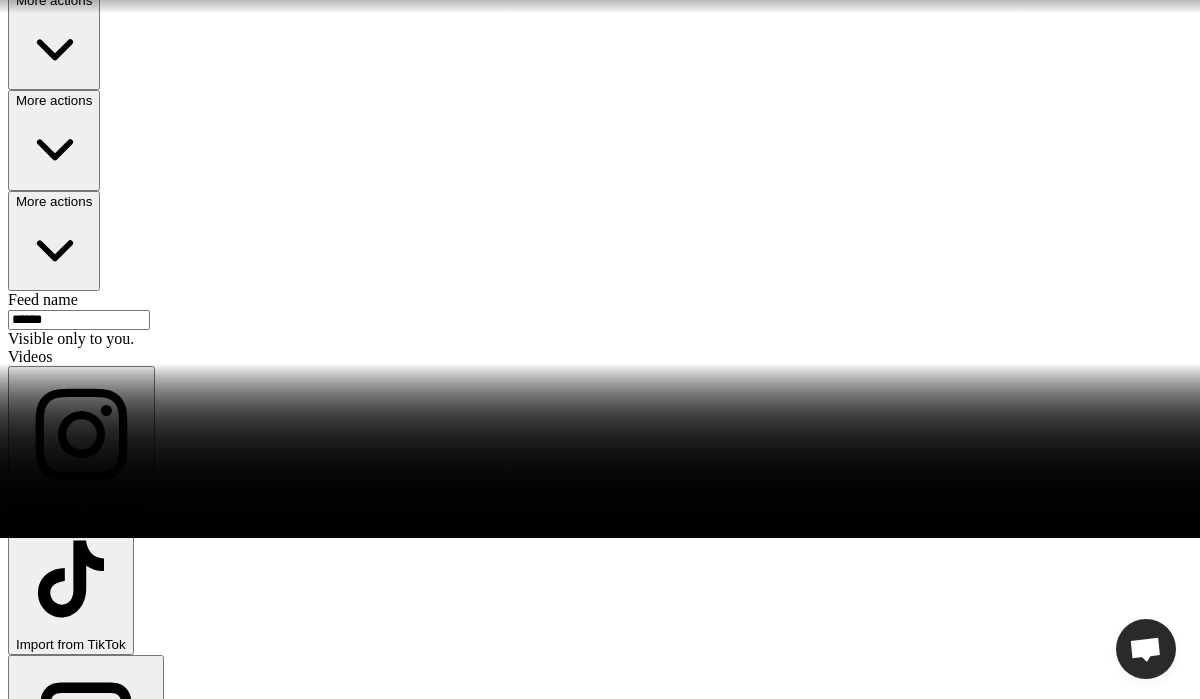 click on "4"10cm Digimon Tailmon Plush Toy" at bounding box center (600, 3642) 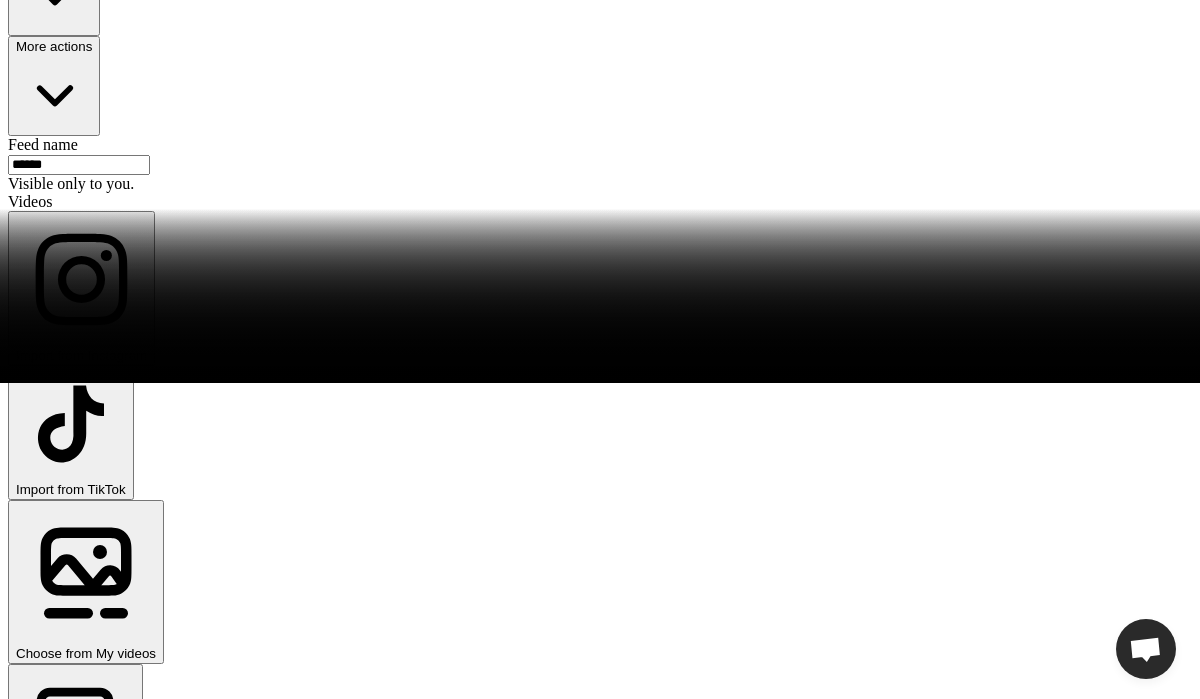scroll, scrollTop: 0, scrollLeft: 0, axis: both 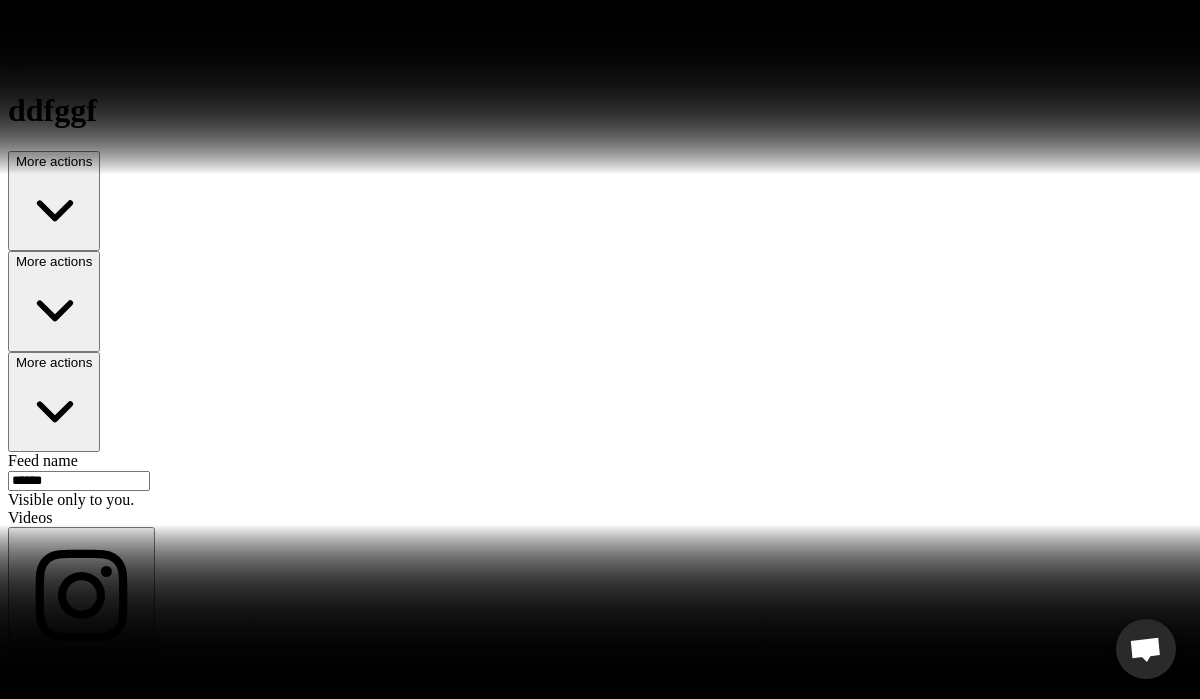 click at bounding box center [26, 75] 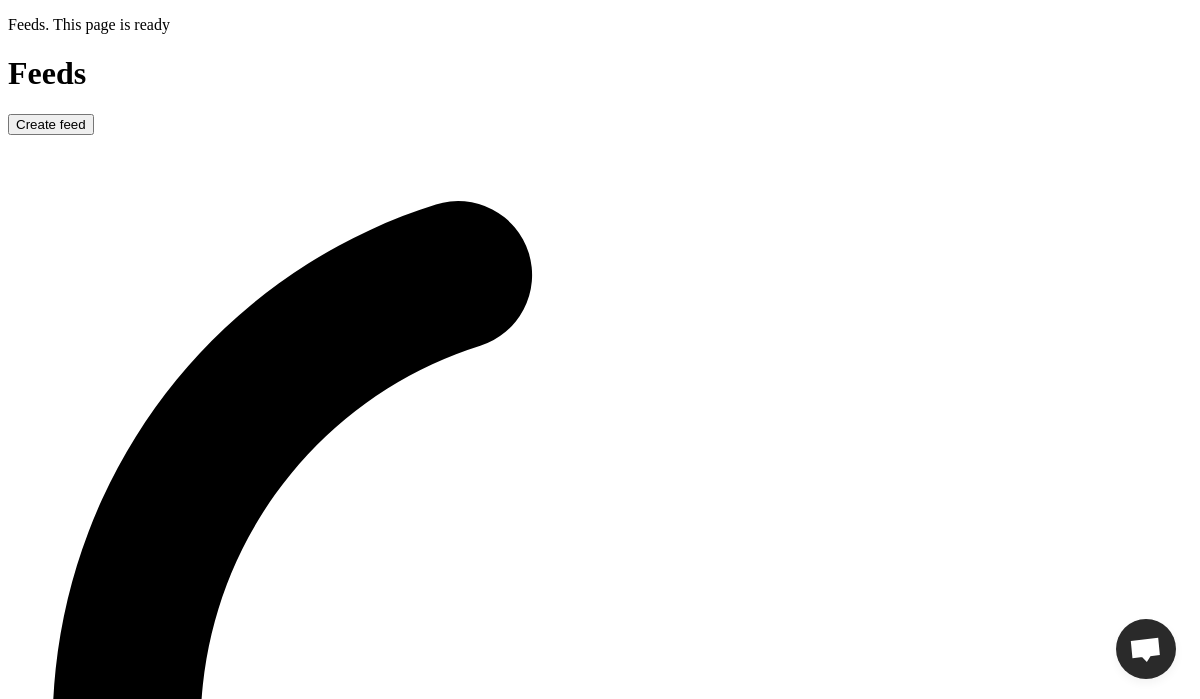 click on "Test dynamic video" at bounding box center (73, 4006) 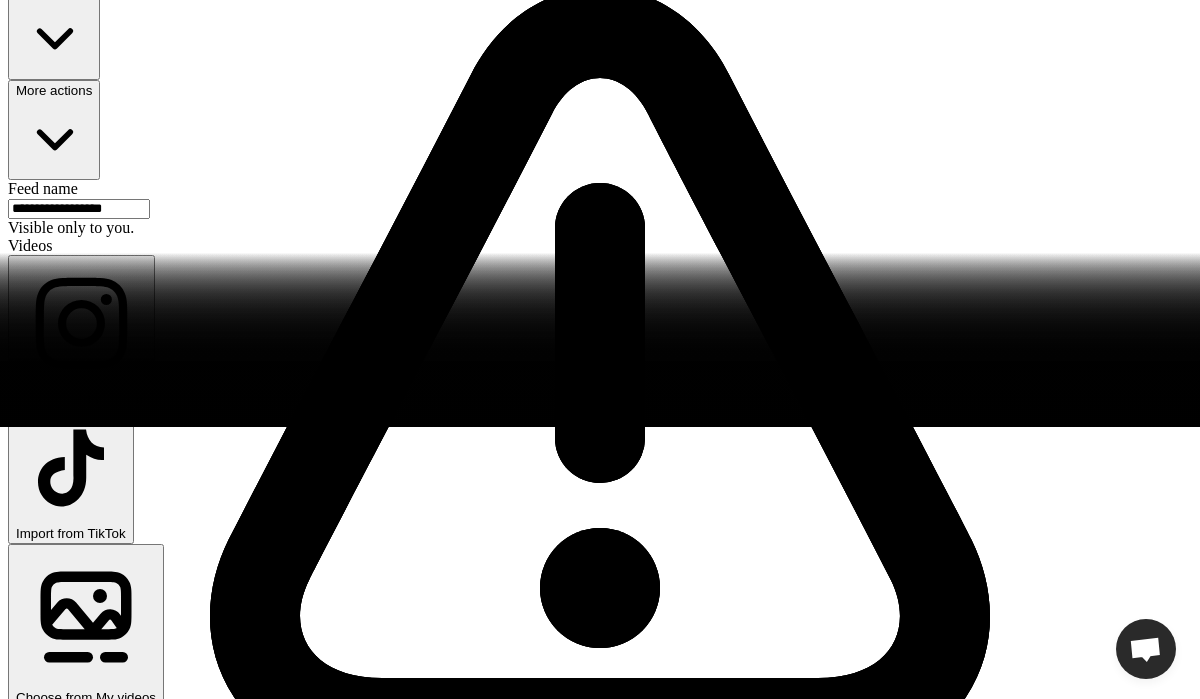 scroll, scrollTop: 8, scrollLeft: 0, axis: vertical 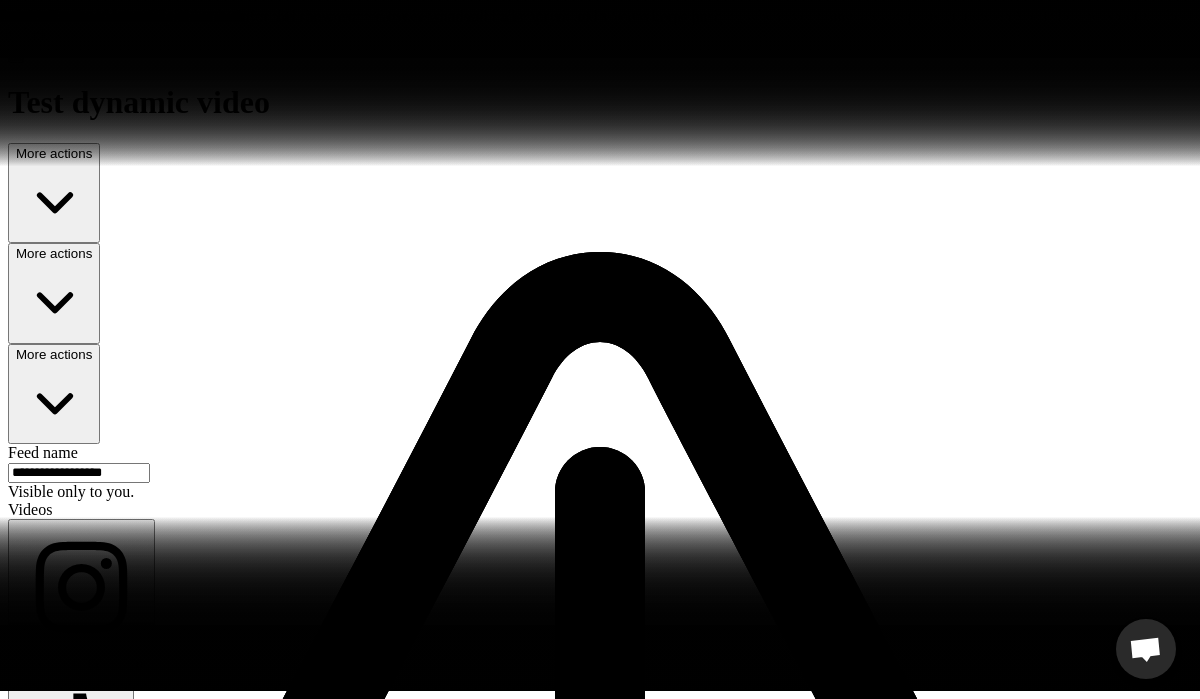click on "Fix now" at bounding box center [31, 1306] 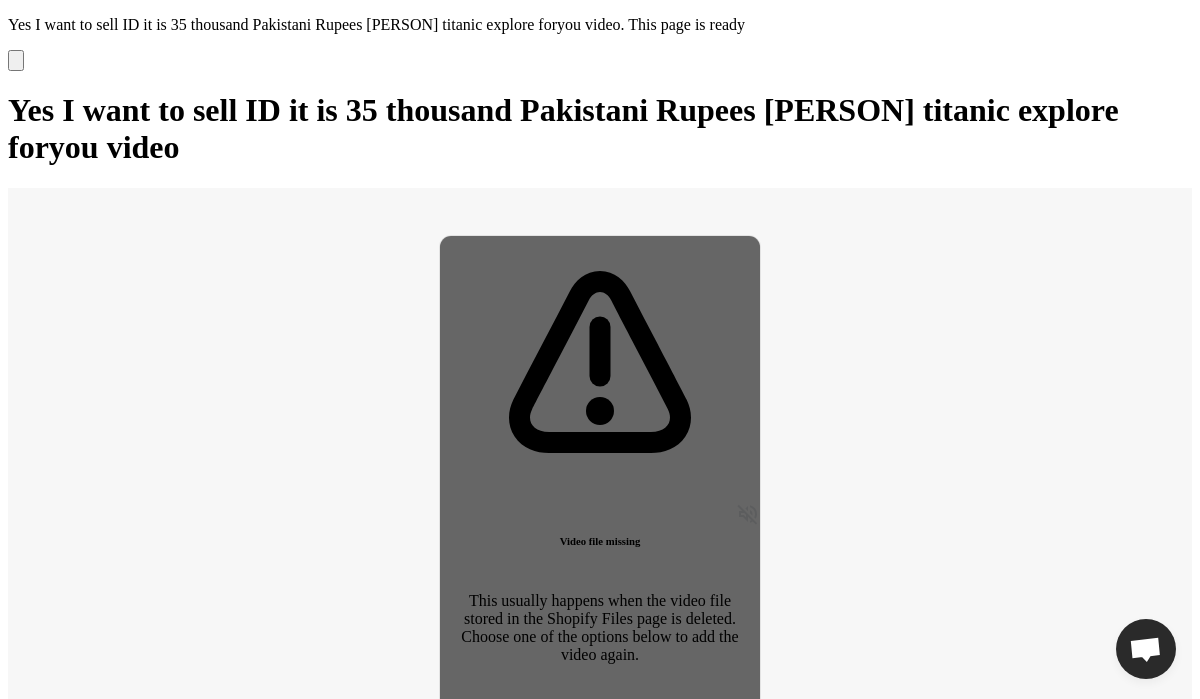 click at bounding box center [16, 60] 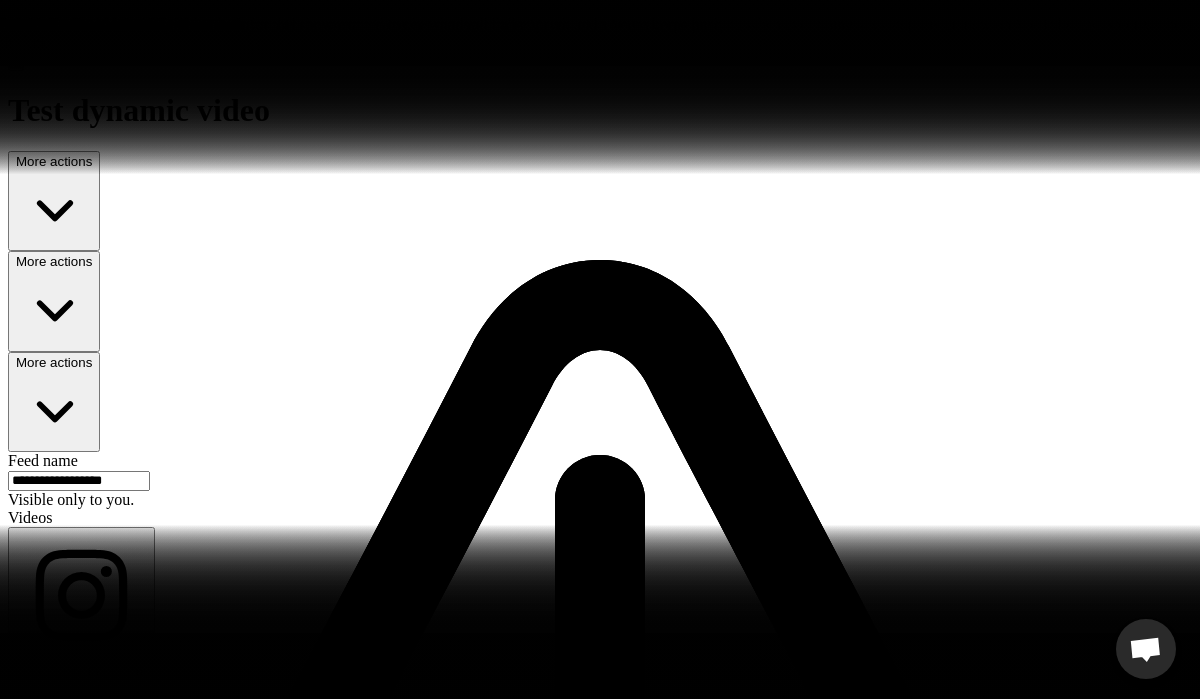 click on "**********" at bounding box center [79, 481] 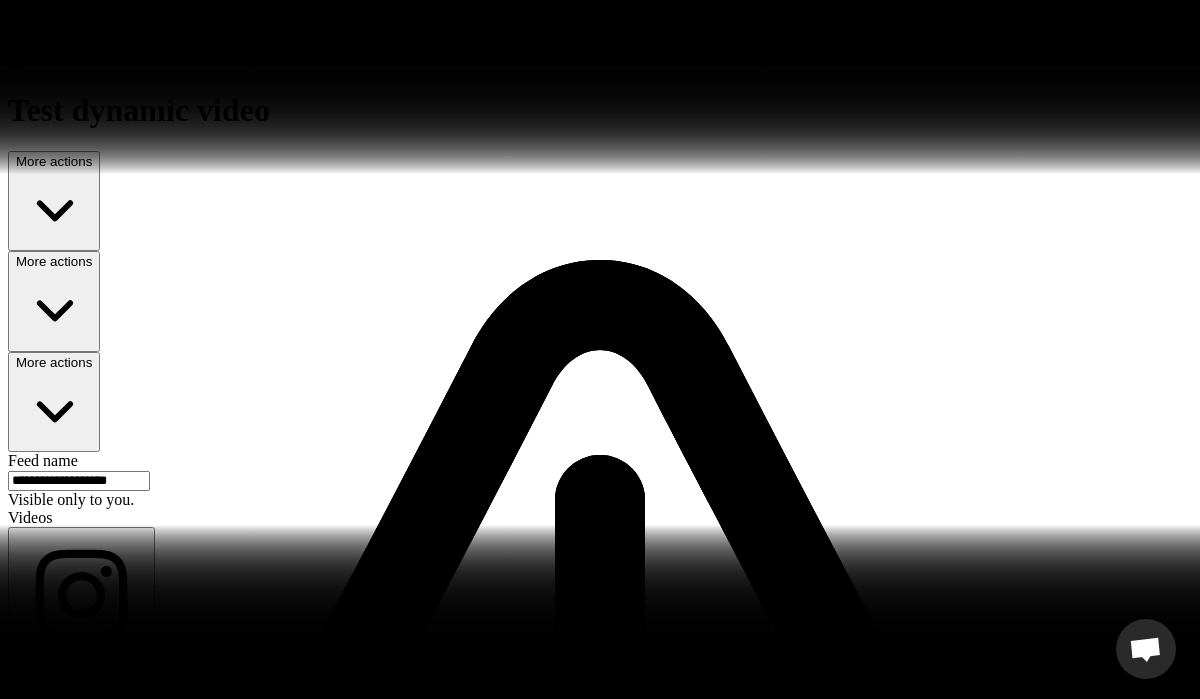 type on "**********" 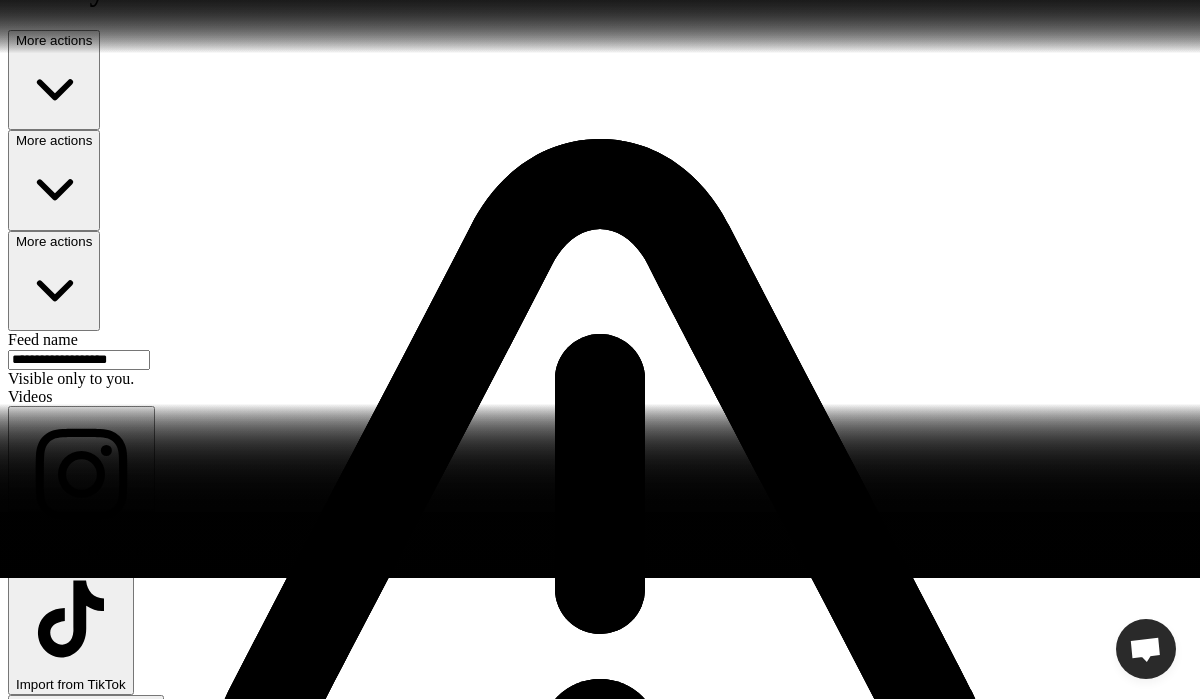 scroll, scrollTop: 0, scrollLeft: 0, axis: both 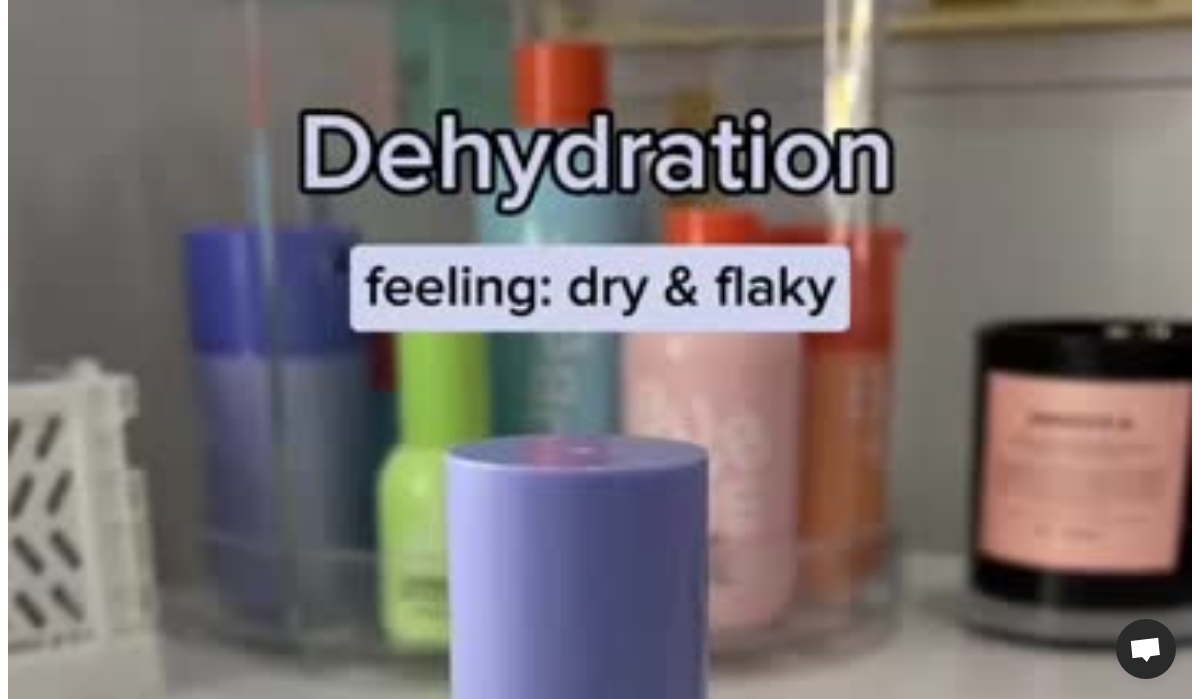 click at bounding box center (16, 17396) 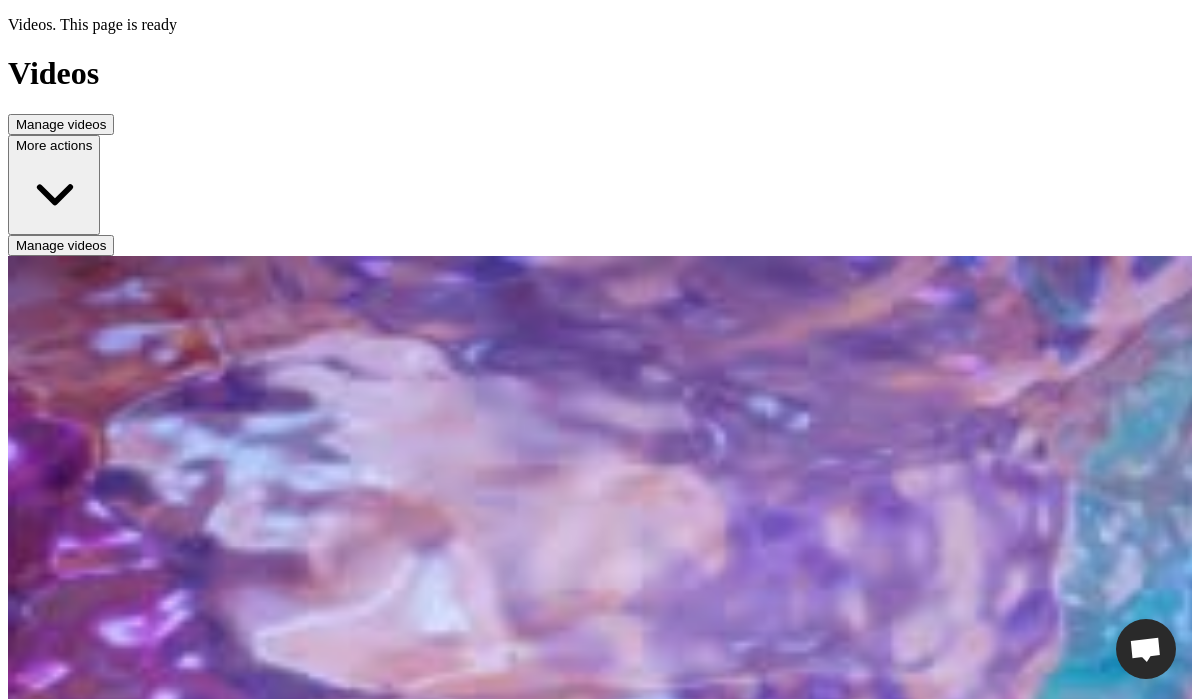 scroll, scrollTop: 391, scrollLeft: 0, axis: vertical 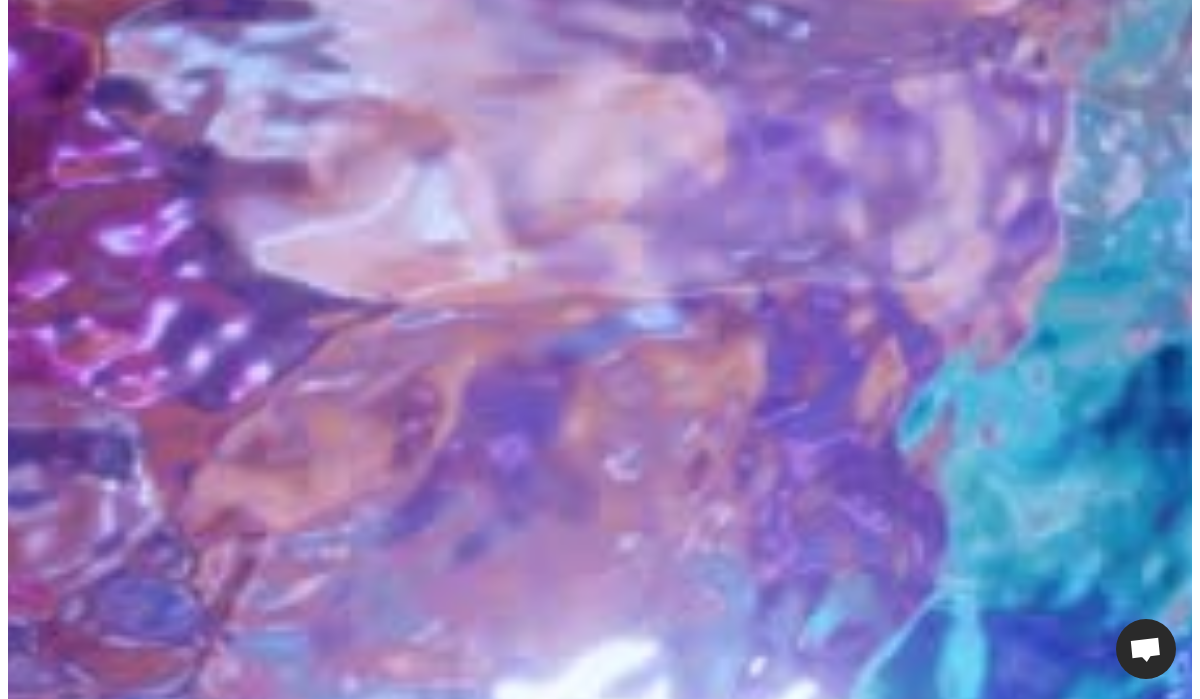 click at bounding box center [16, 17391] 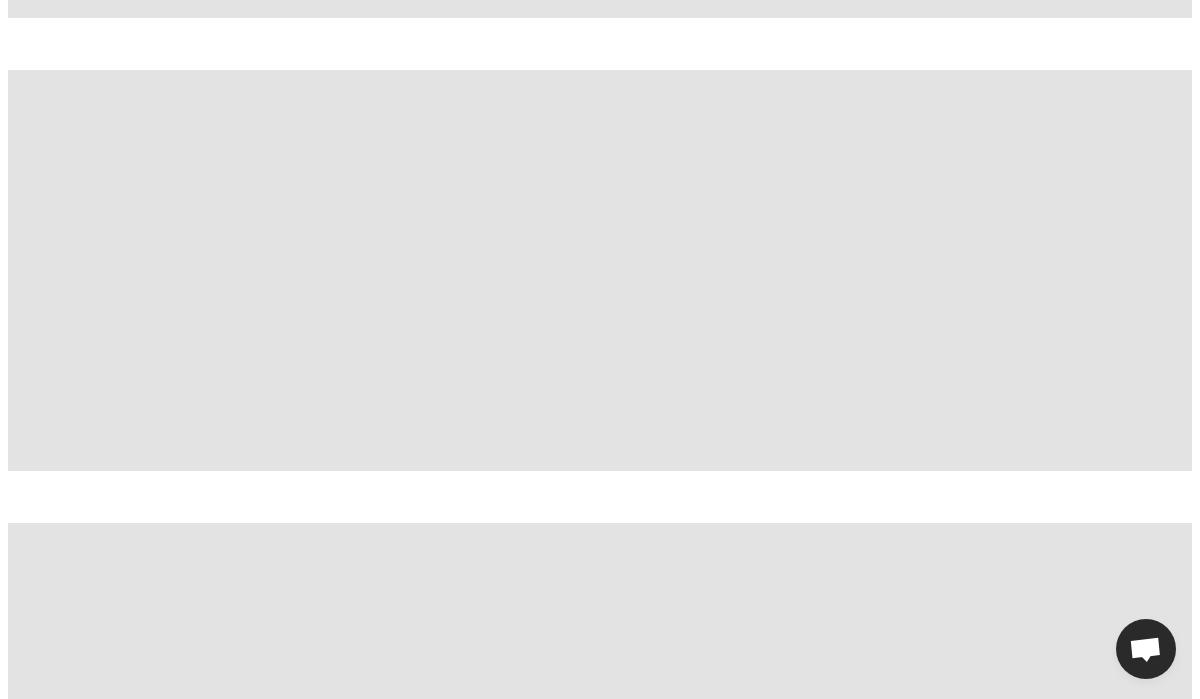 scroll, scrollTop: 0, scrollLeft: 0, axis: both 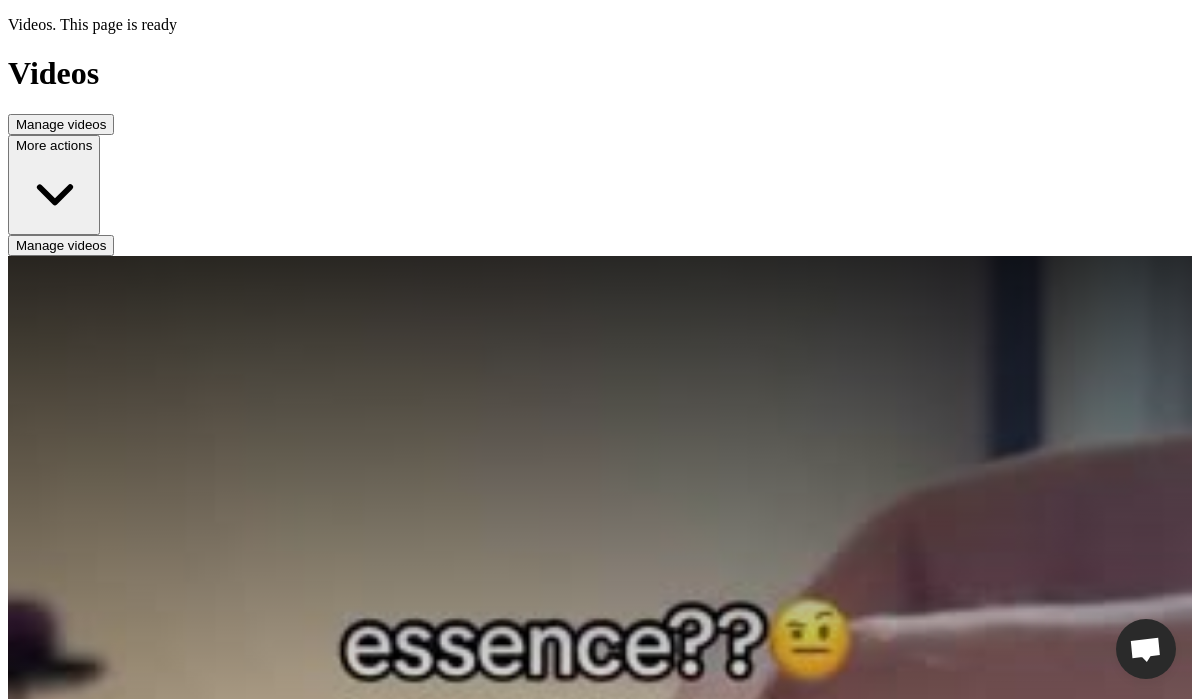 click at bounding box center (16, 4645) 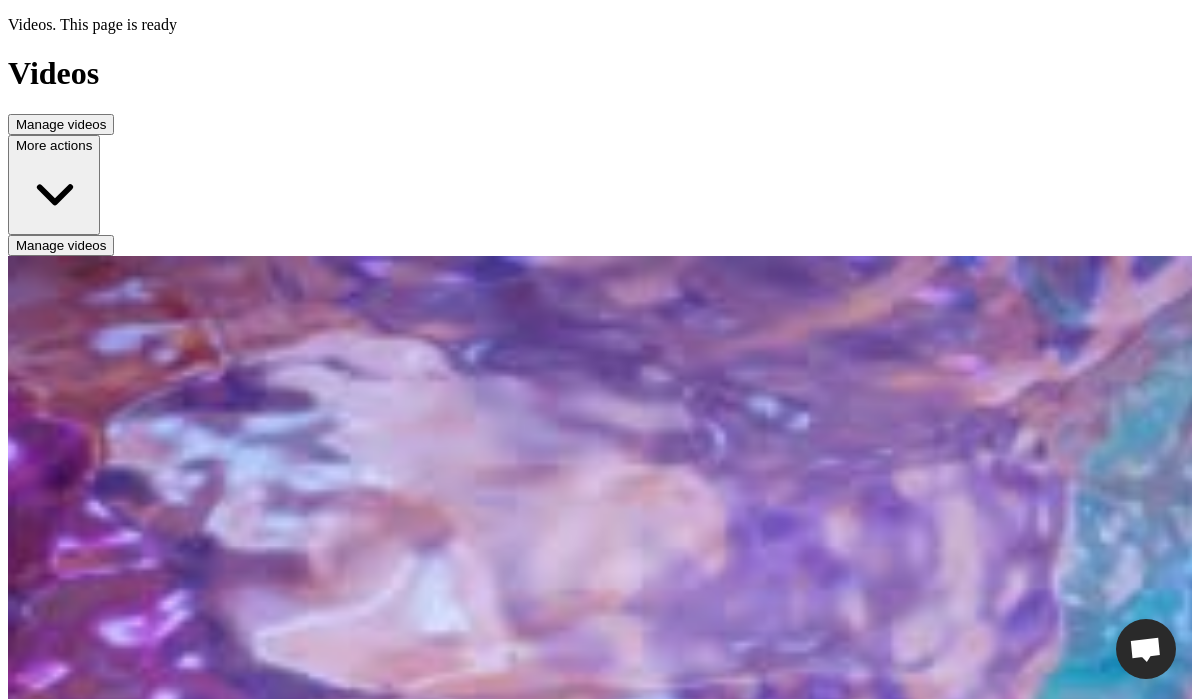 click on "Manage videos" at bounding box center [61, 245] 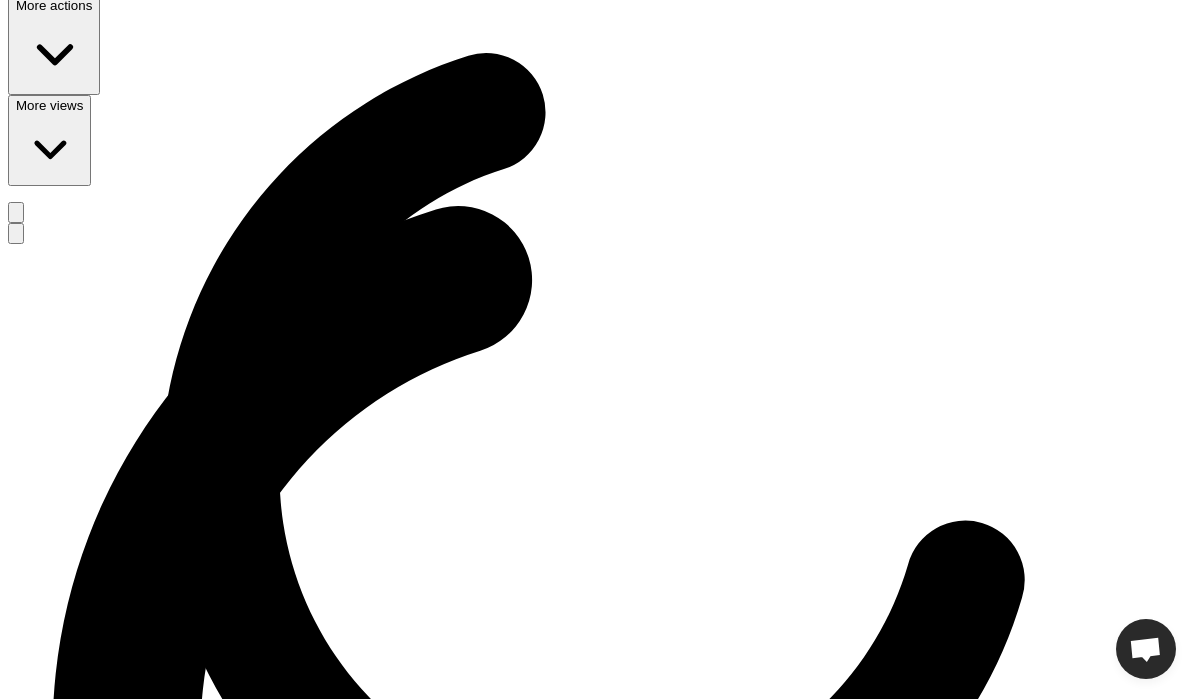 scroll, scrollTop: 0, scrollLeft: 0, axis: both 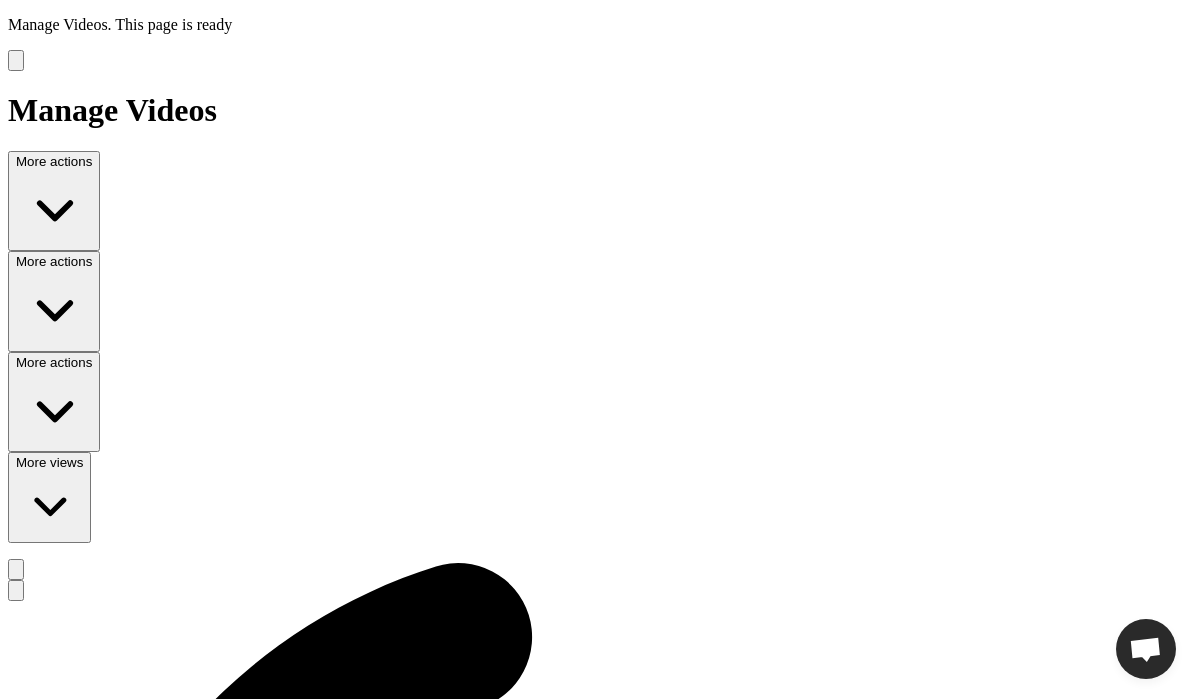 click at bounding box center (26, 75) 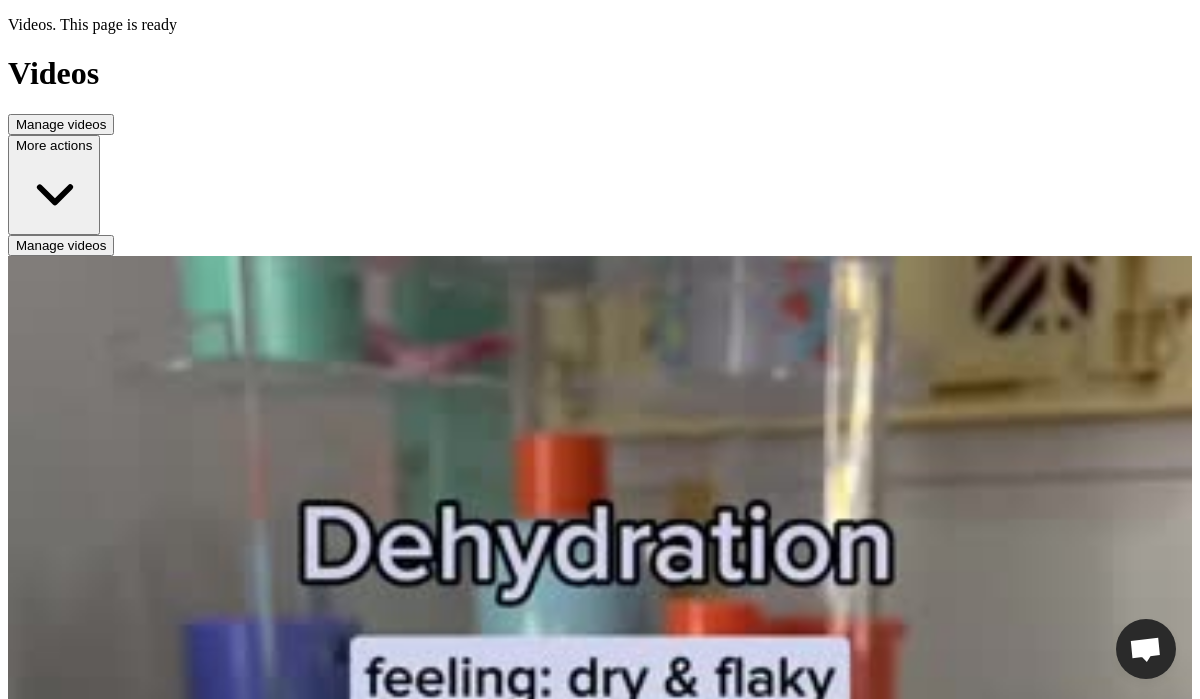 click on "Manage videos" at bounding box center [61, 245] 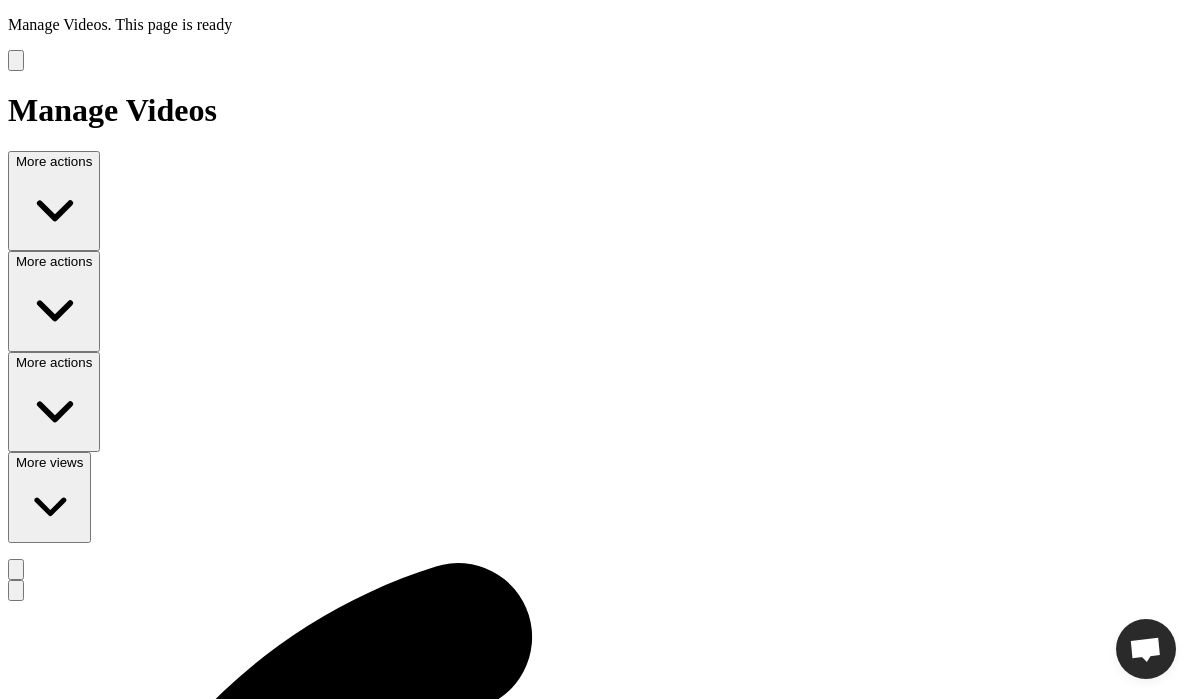 click on "More actions" at bounding box center [54, 402] 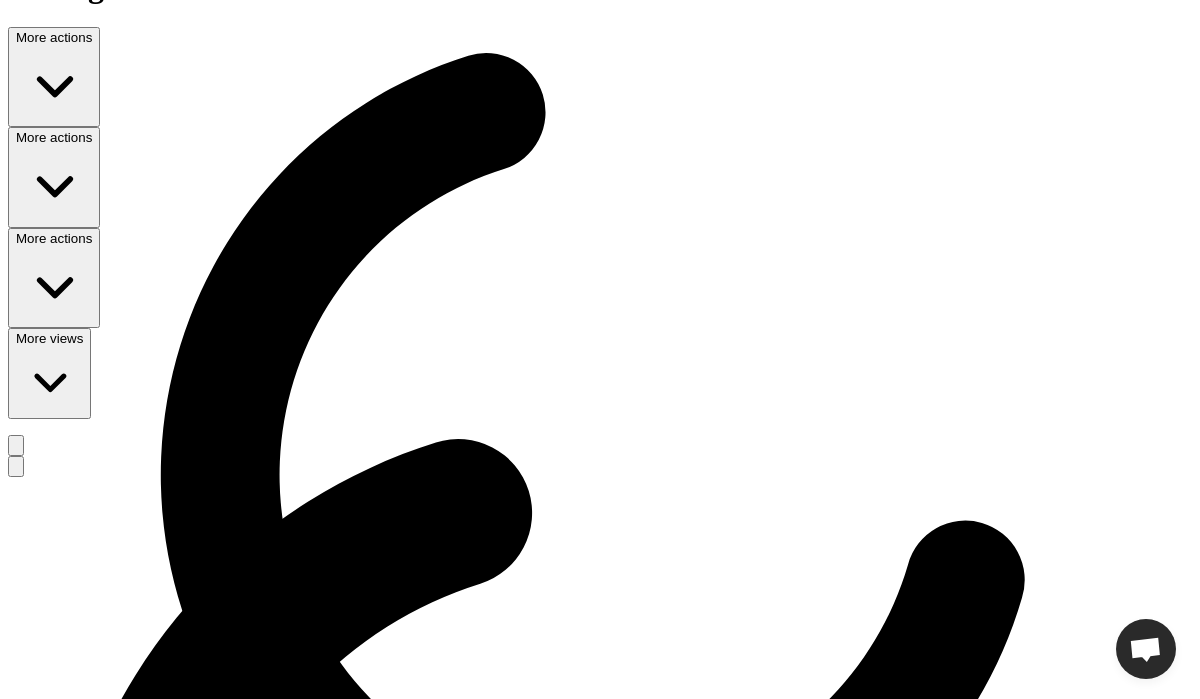scroll, scrollTop: 234, scrollLeft: 0, axis: vertical 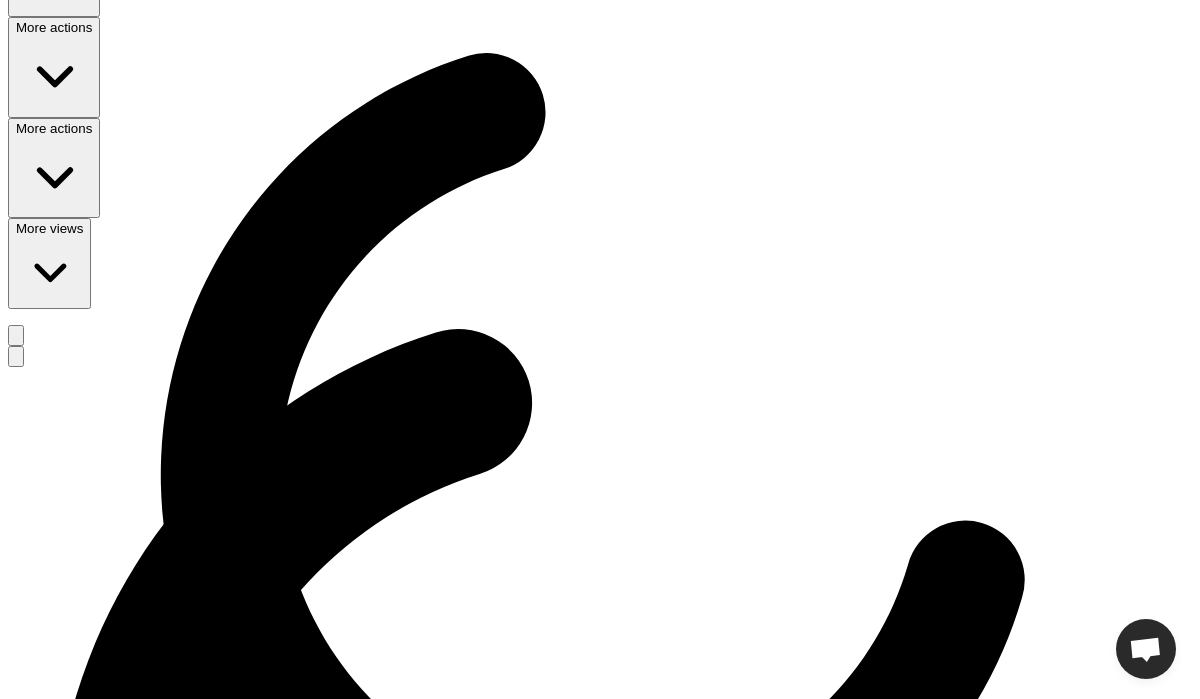 click on "Home Feeds Videos Subscription Settings Manage Videos. This page is ready Manage Videos More actions More actions More actions More views Loading videos… Loading videos… Select all videos Video Feed(s) Date added Issues Select all 18 videos 0 selected Select all videos Video Feed(s) Date added Issues Select video Youve got skincare s and weve got answers Heres our communitys 4 peskiest skin concerns AND the best serums to target them ddfggf 06/07/2025 Select video SPF isnt just a summer fling Its your year-round boo ddfggf 06/07/2025 Select video scaled3 ddfggf 06/07/2025 Select video scaled4 ddfggf 06/07/2025 Select video scaled5 ddfggf 06/07/2025 Select video Want to win a bedazzled Cosmic Silk This is your chance Were giving away 10 sparkly Cosmic Silks Heres how to enter
- Like this post and follow bubble
- Tag a friend who is out of this worl Abc 06/07/2025 Select video Abc 06/07/2025 Select video 7261920-uhd_2160_3840_25fps Abc 23/06/2025 Select video Video MP4_Ocean - testfileorg Abc 23/06/2025 0" at bounding box center [600, 1917] 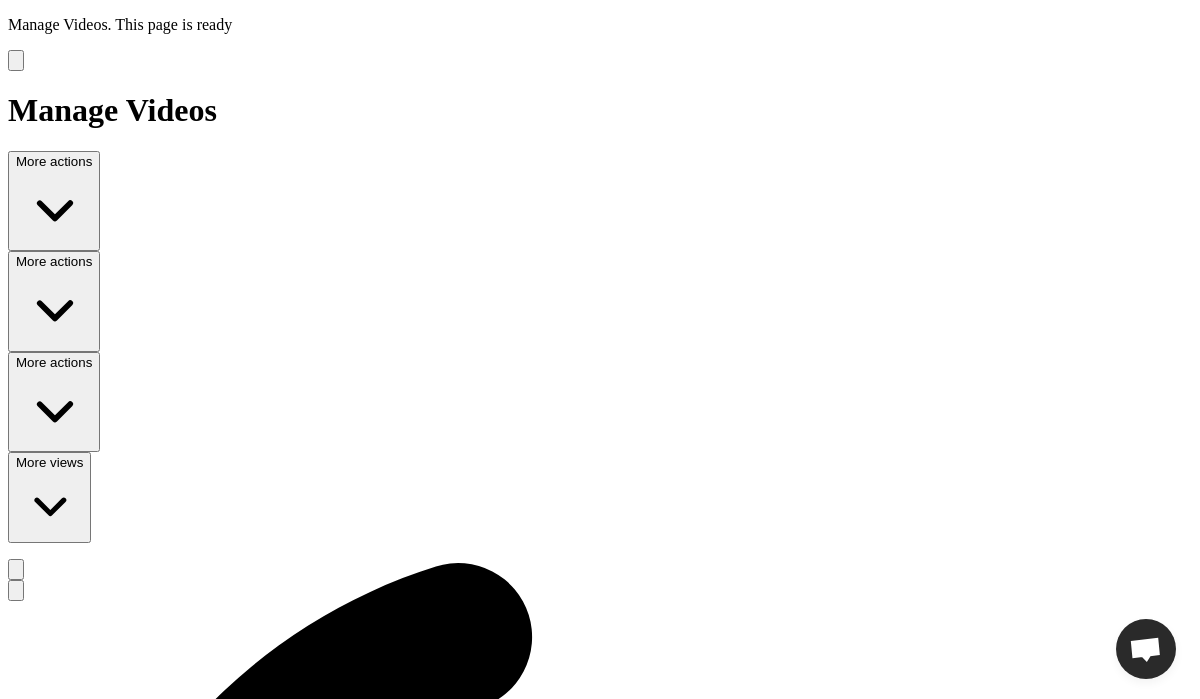 click on "More actions" at bounding box center (54, 362) 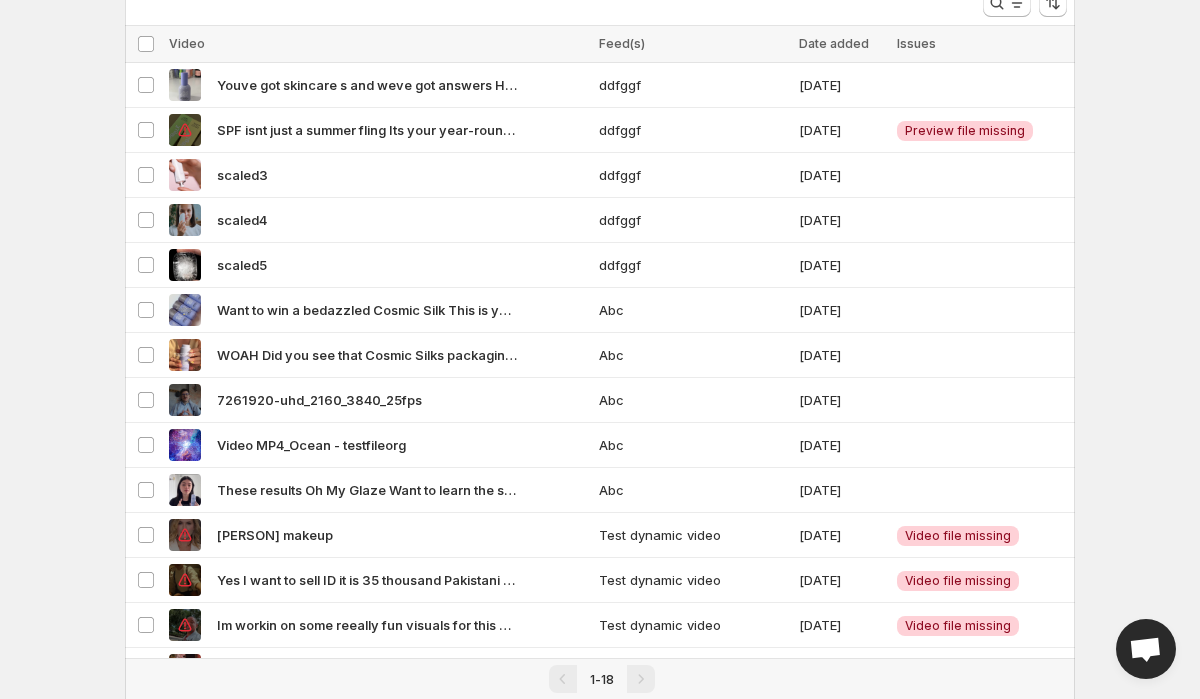 scroll, scrollTop: 0, scrollLeft: 0, axis: both 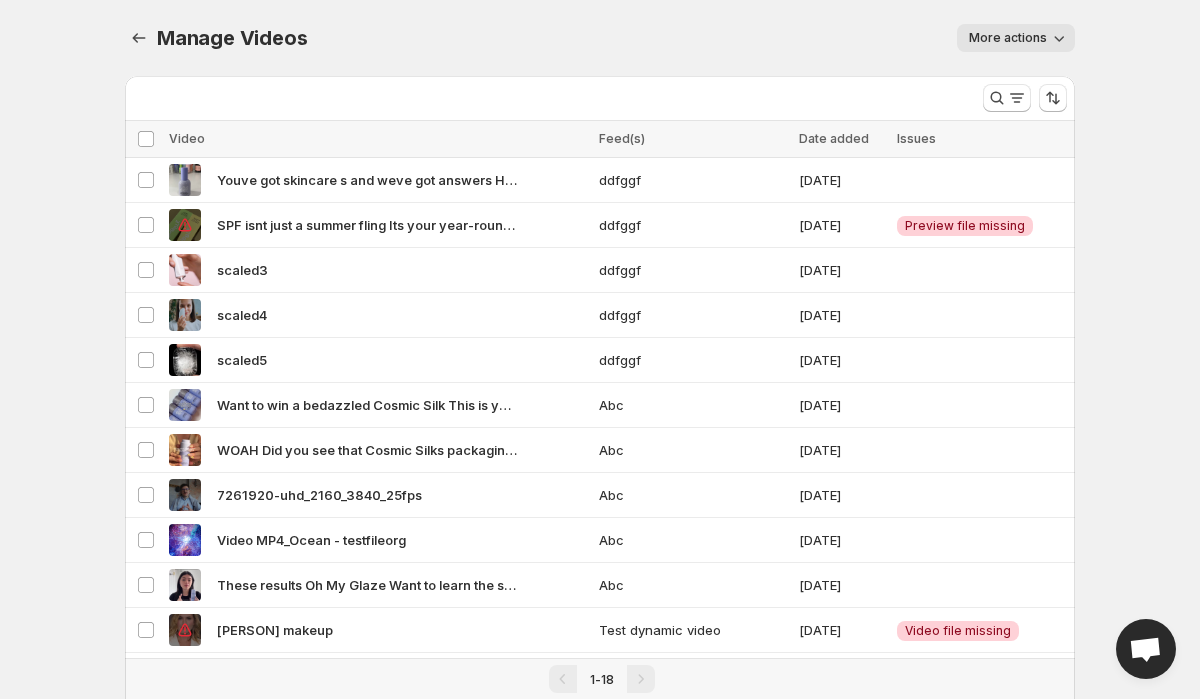 click on "More actions" at bounding box center [1016, 38] 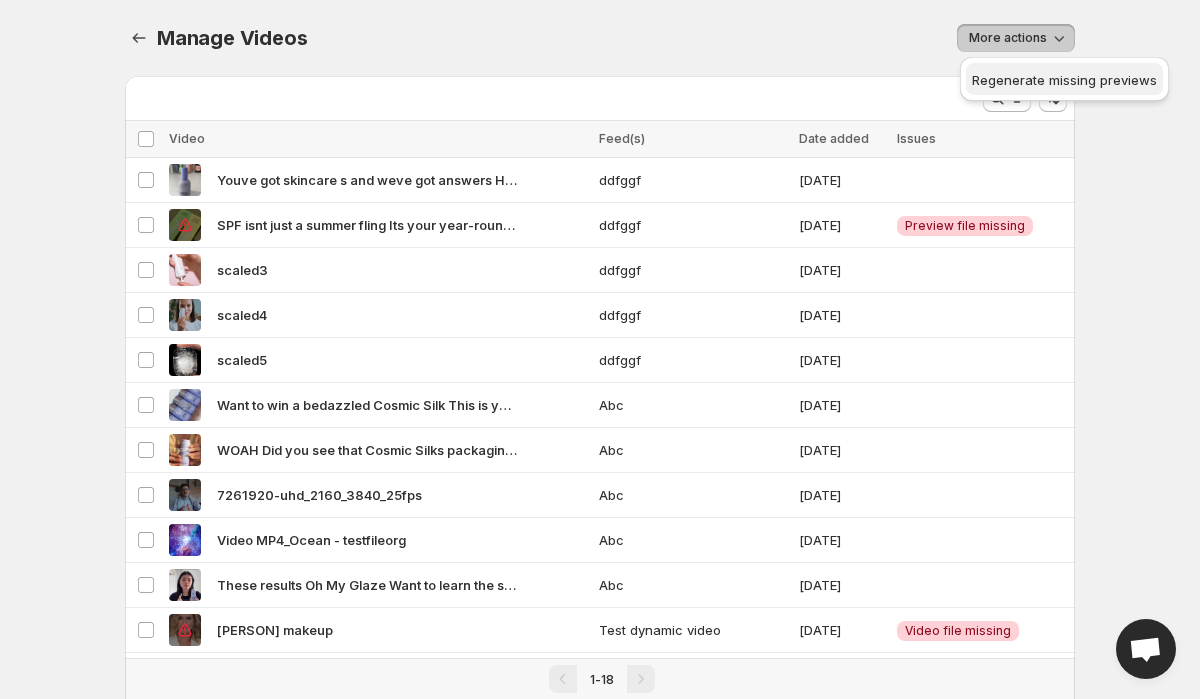 click on "Regenerate missing previews" at bounding box center [1064, 80] 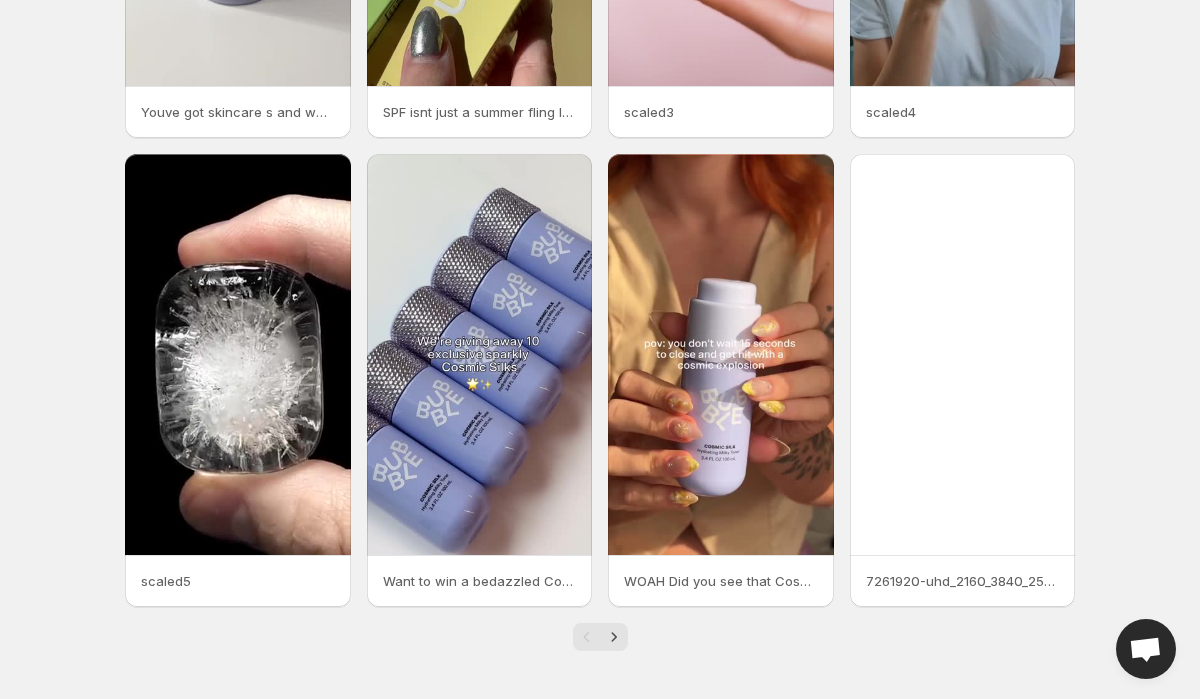 scroll, scrollTop: 0, scrollLeft: 0, axis: both 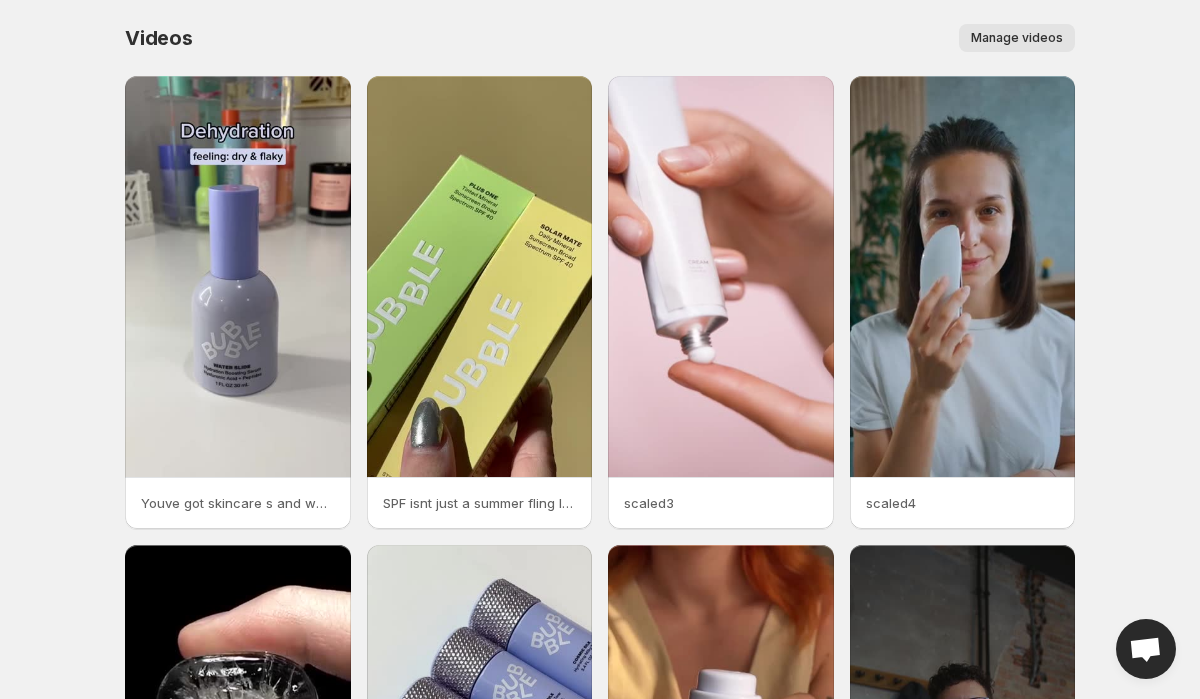 click on "Manage videos" at bounding box center [646, 38] 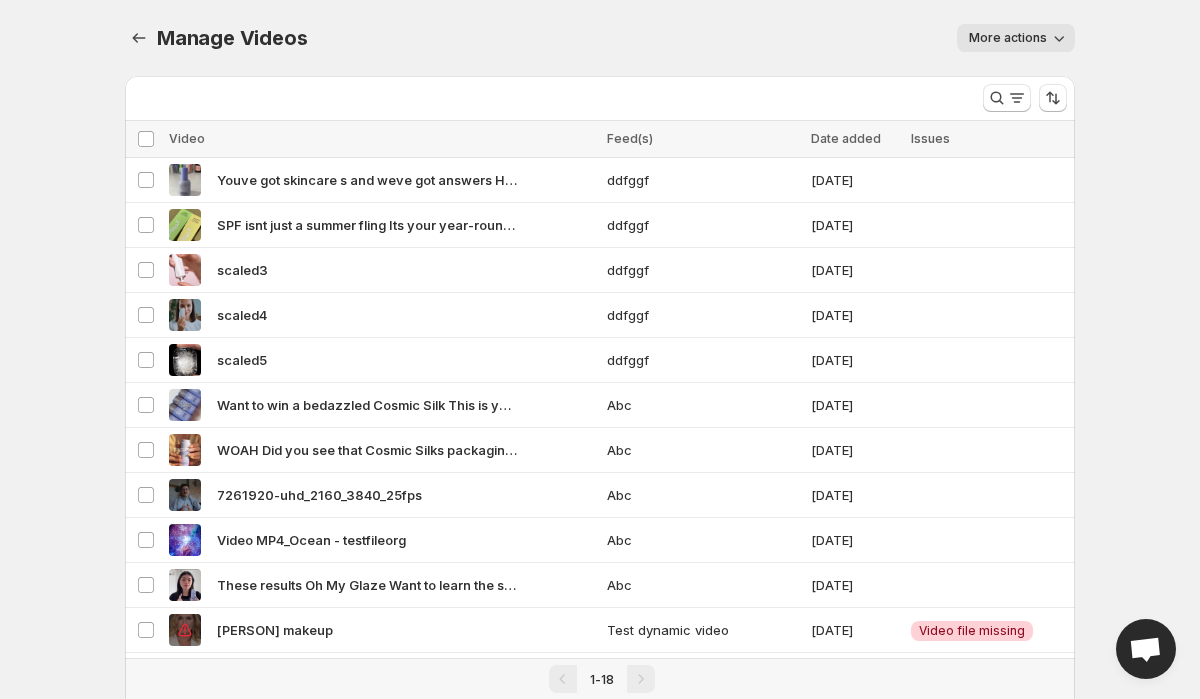 click on "More actions" at bounding box center (1008, 38) 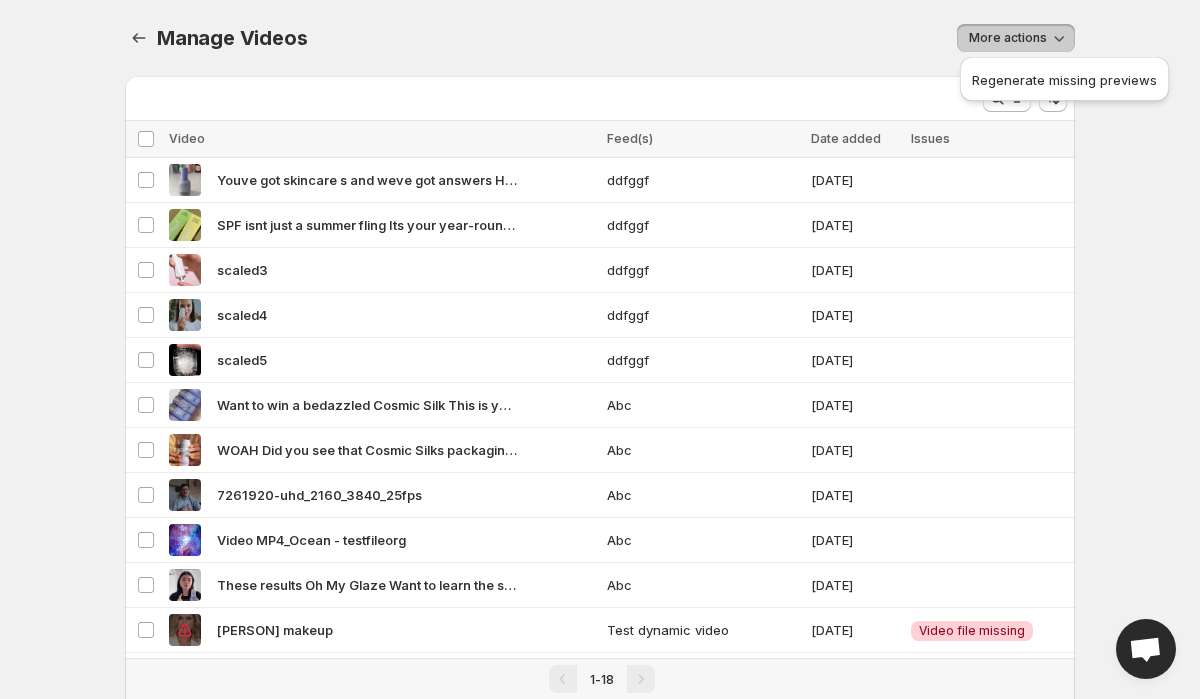 click on "More actions" at bounding box center [703, 38] 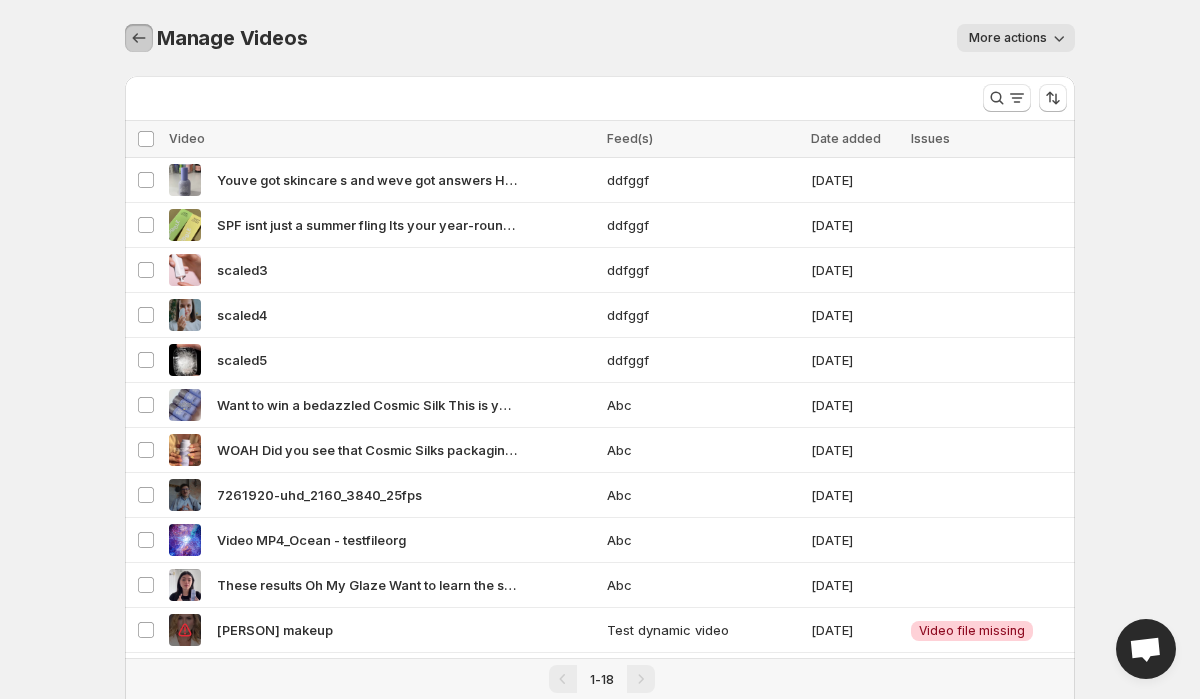 click at bounding box center (139, 38) 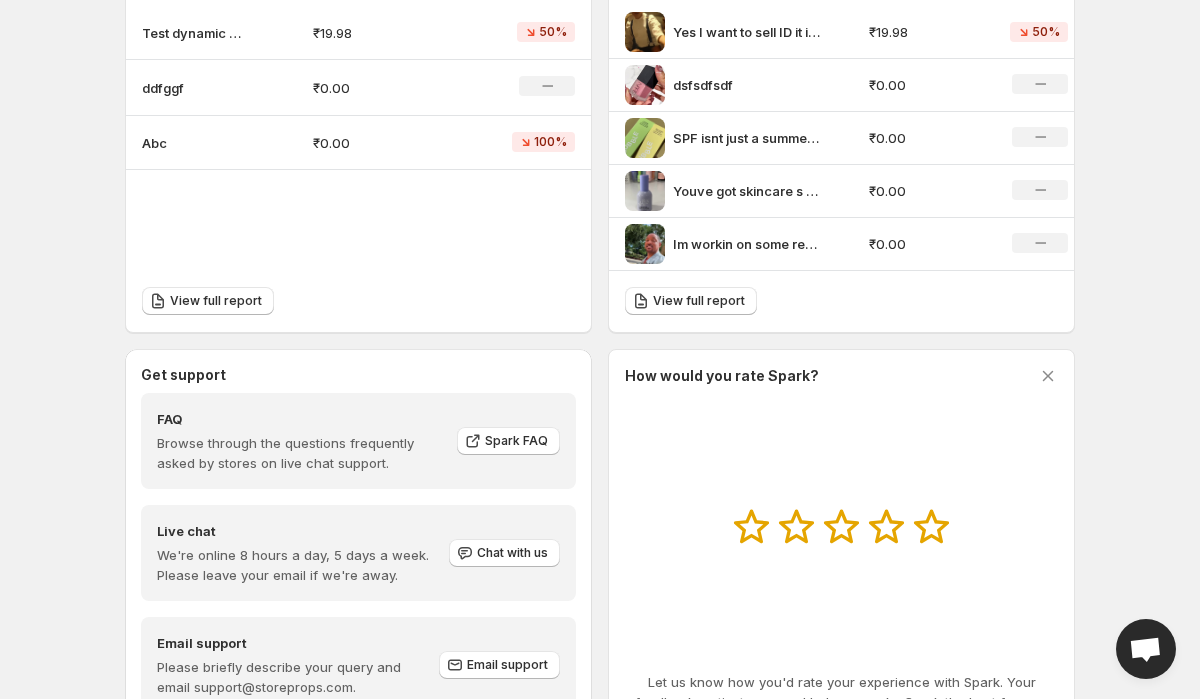 scroll, scrollTop: 834, scrollLeft: 0, axis: vertical 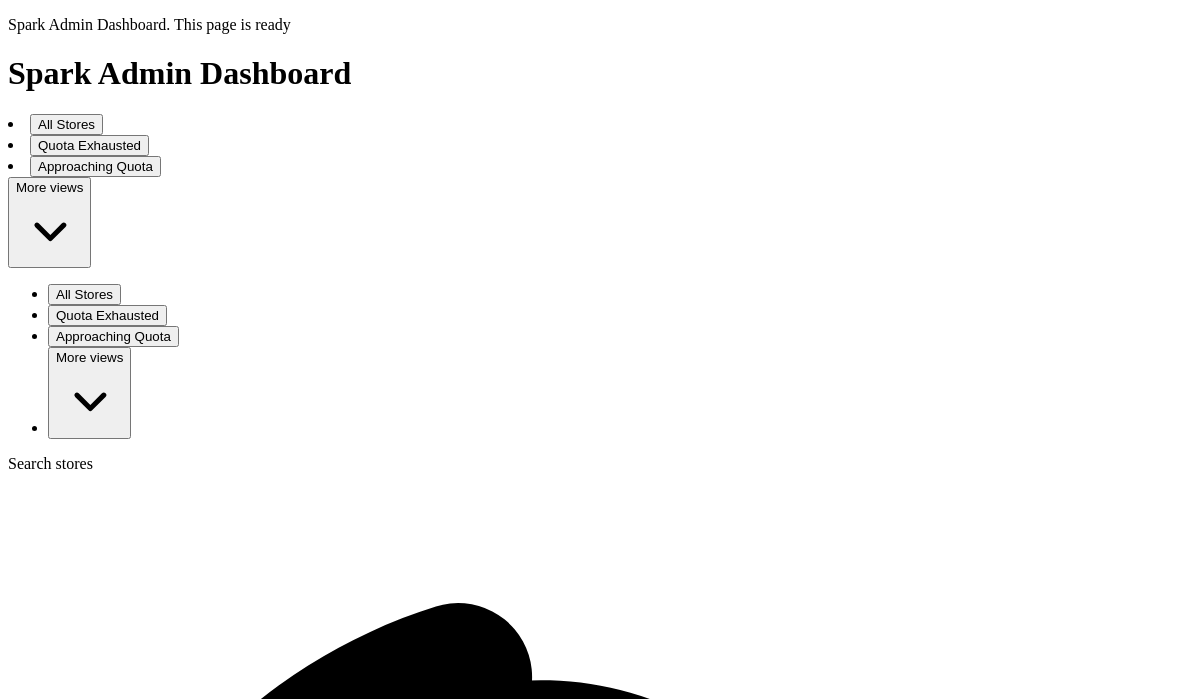 click on "All Stores" at bounding box center (84, 294) 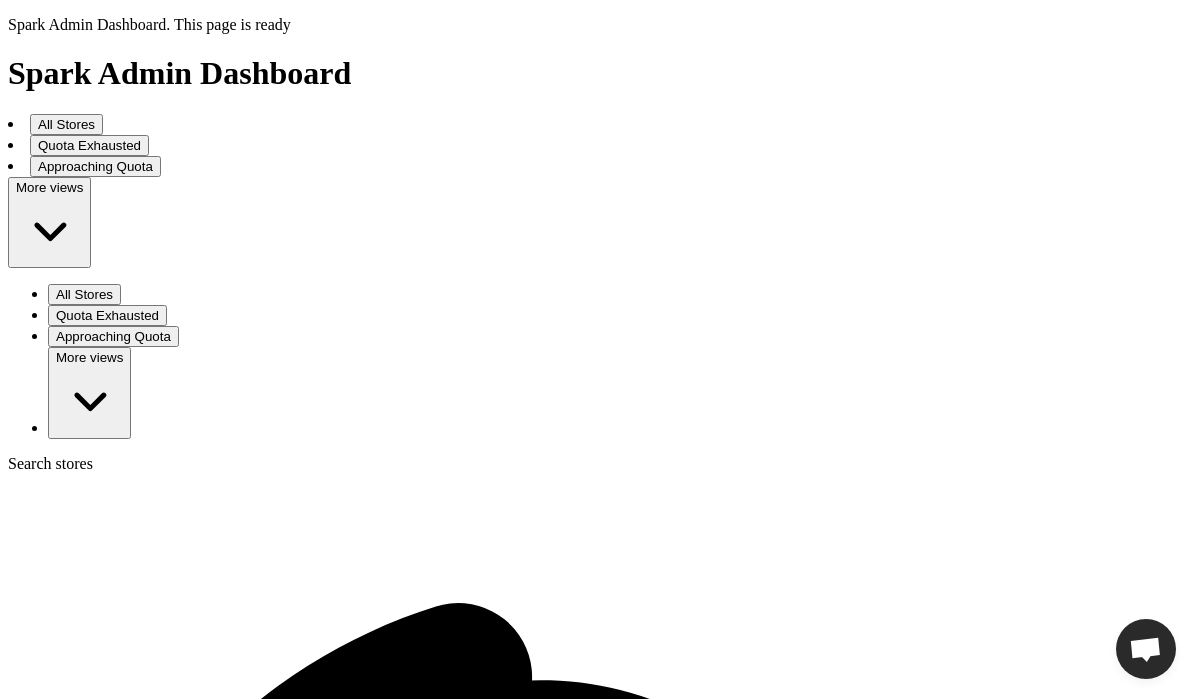 click on "Search stores" at bounding box center (79, 1672) 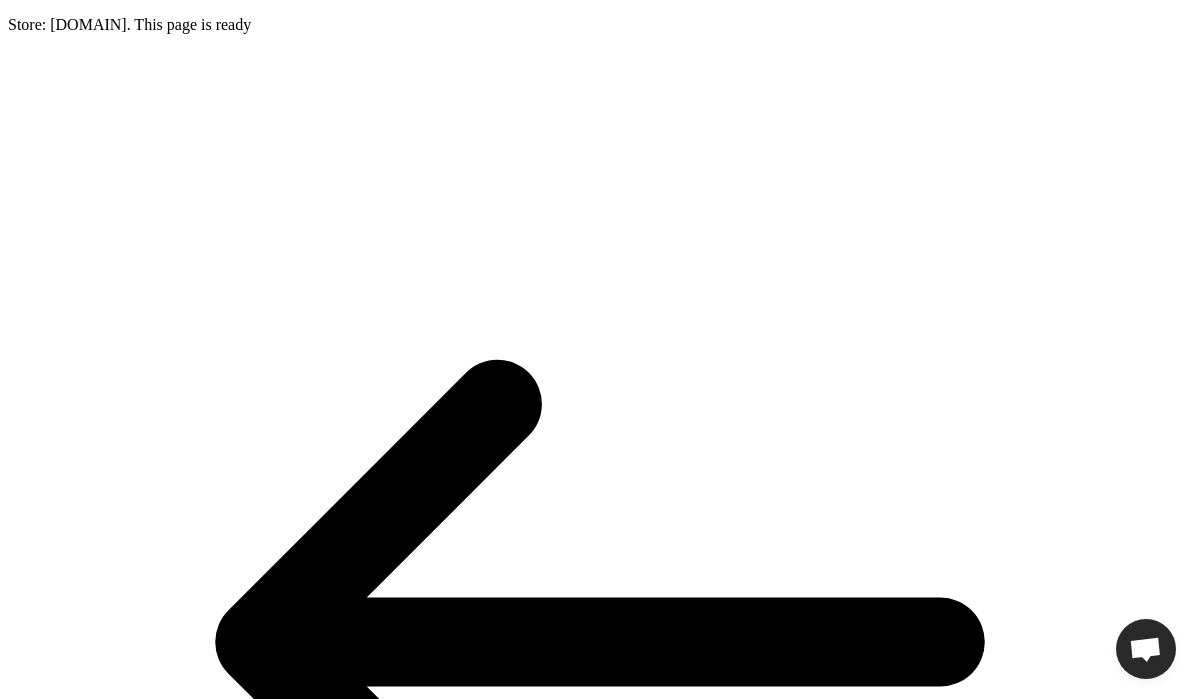 click on "Dashboard" at bounding box center [88, 1582] 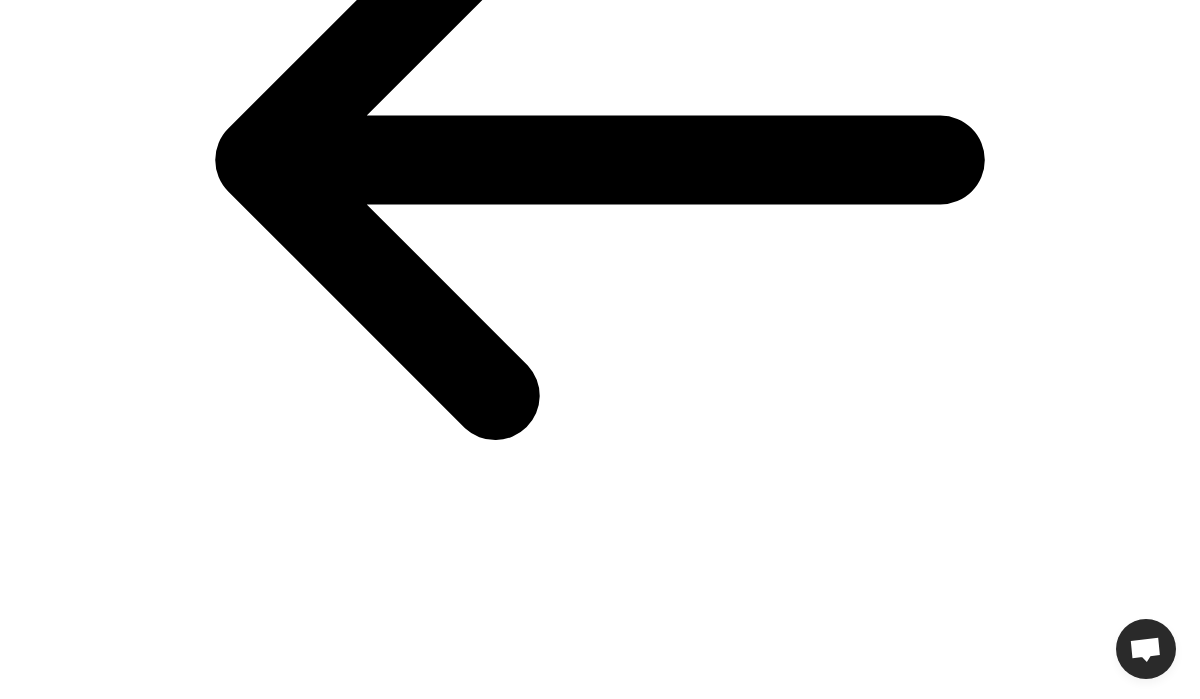 scroll, scrollTop: 0, scrollLeft: 0, axis: both 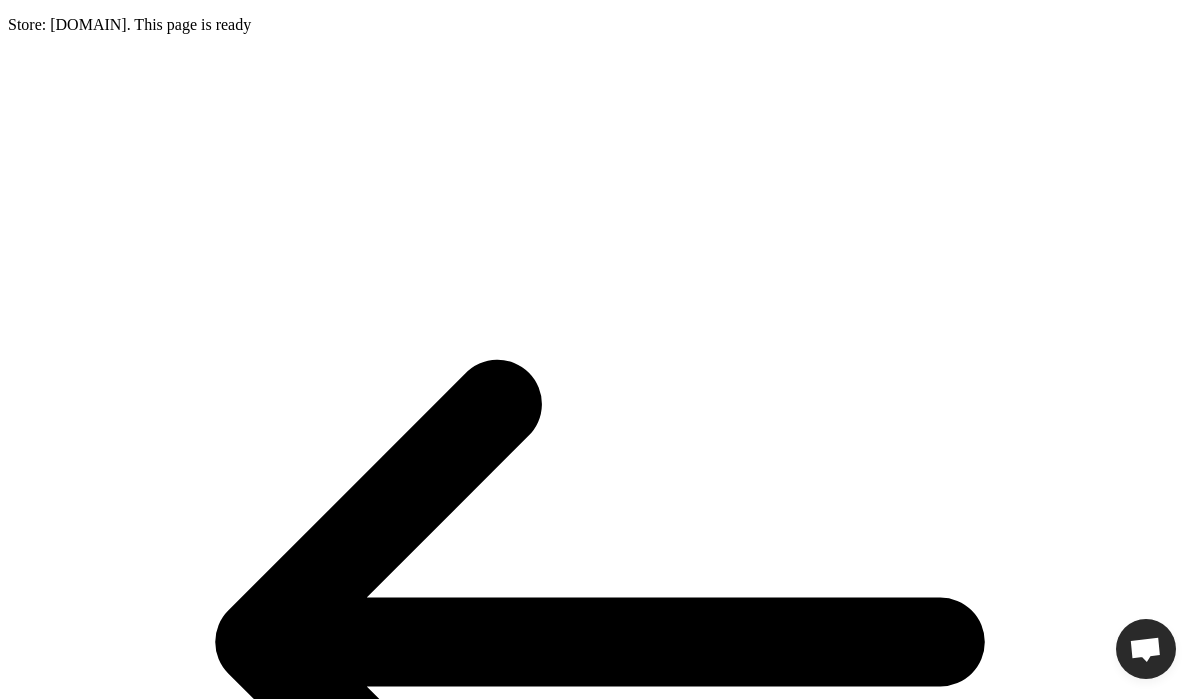 click at bounding box center [600, 642] 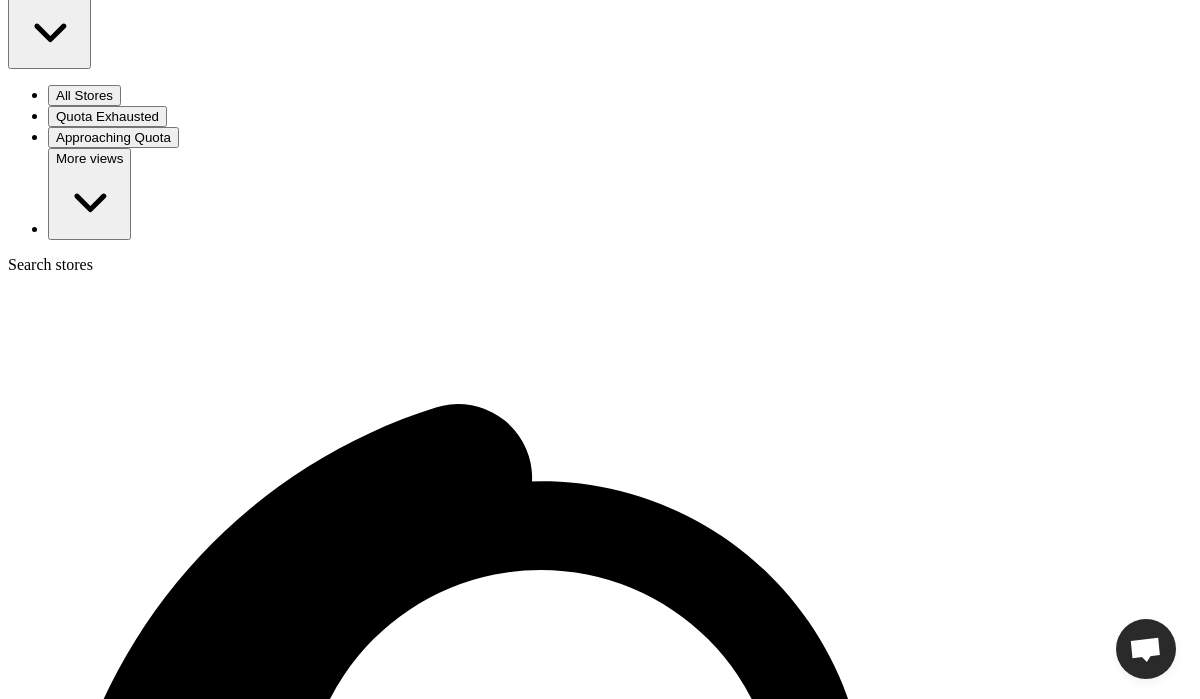 scroll, scrollTop: 0, scrollLeft: 0, axis: both 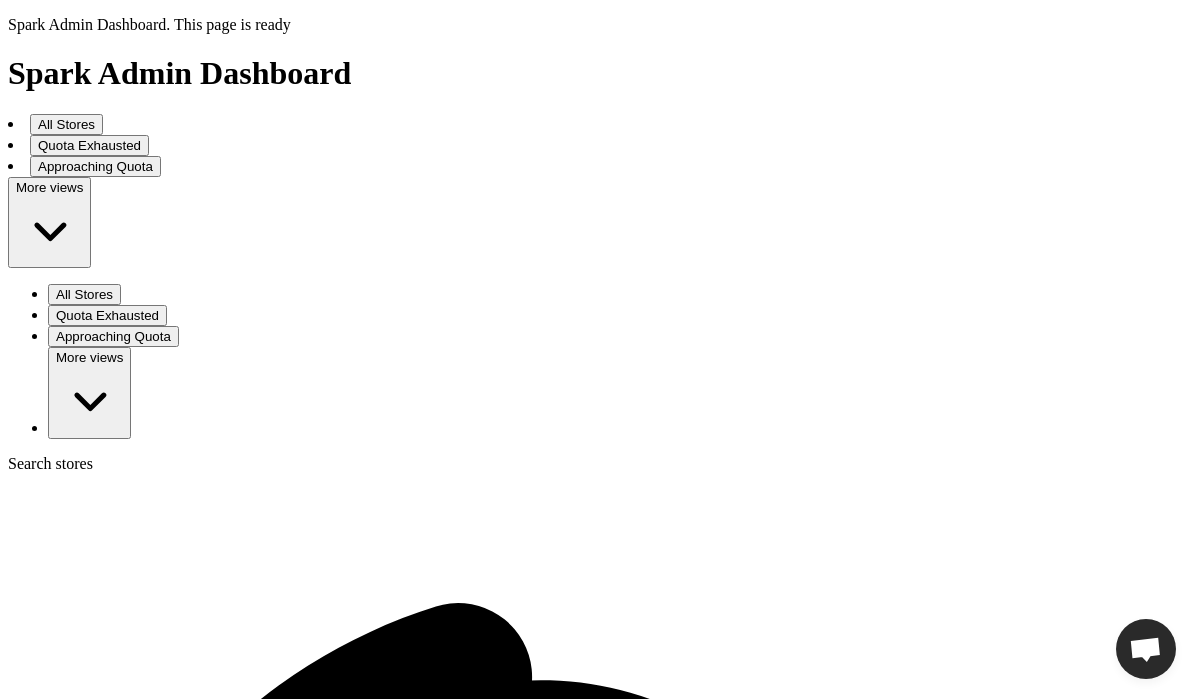 click on "Approaching Quota" at bounding box center (113, 336) 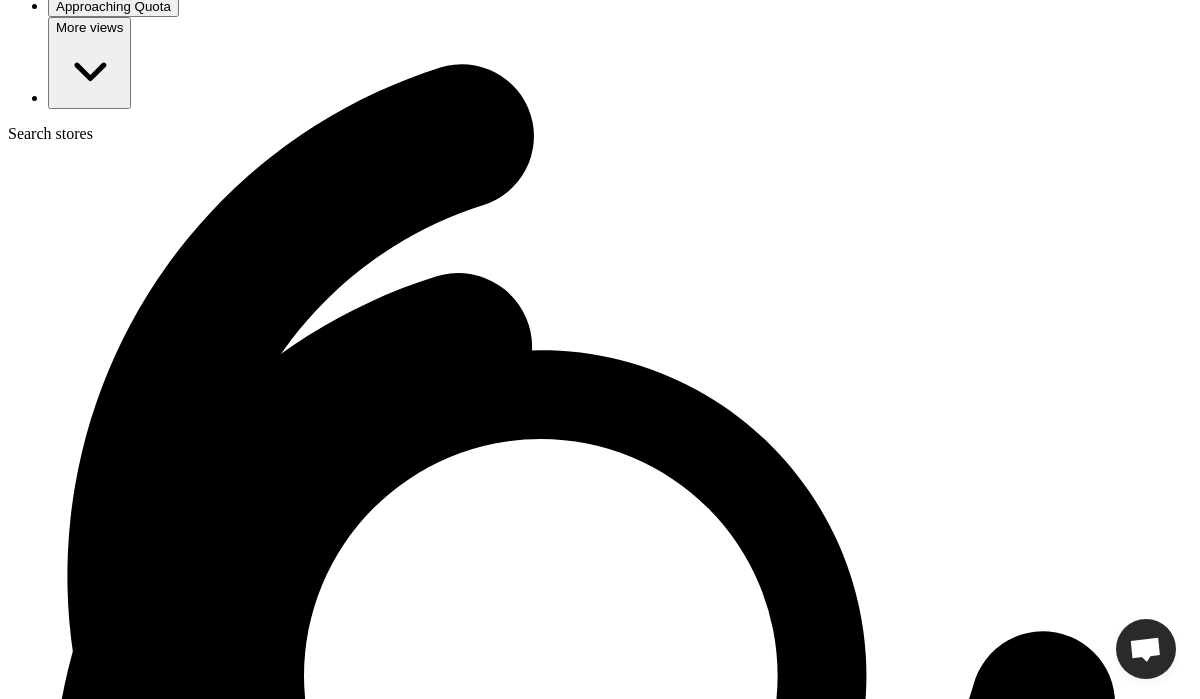 scroll, scrollTop: 0, scrollLeft: 0, axis: both 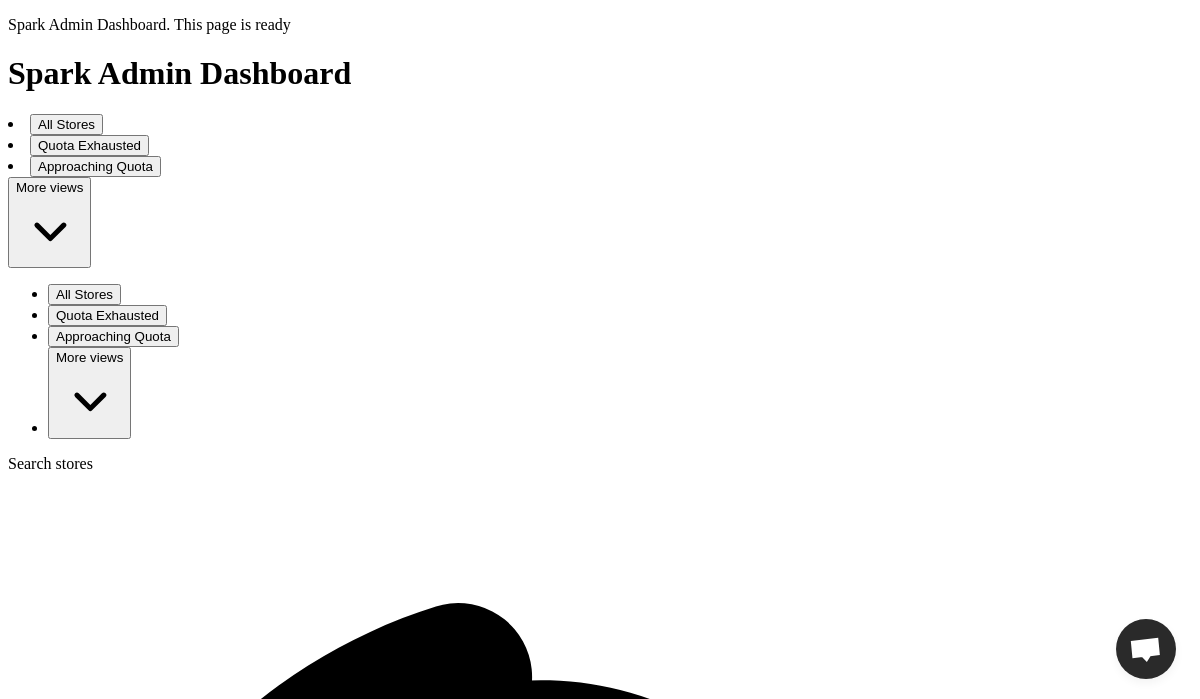 click on "Spark Admin Dashboard. This page is ready Spark Admin Dashboard" at bounding box center (600, 54) 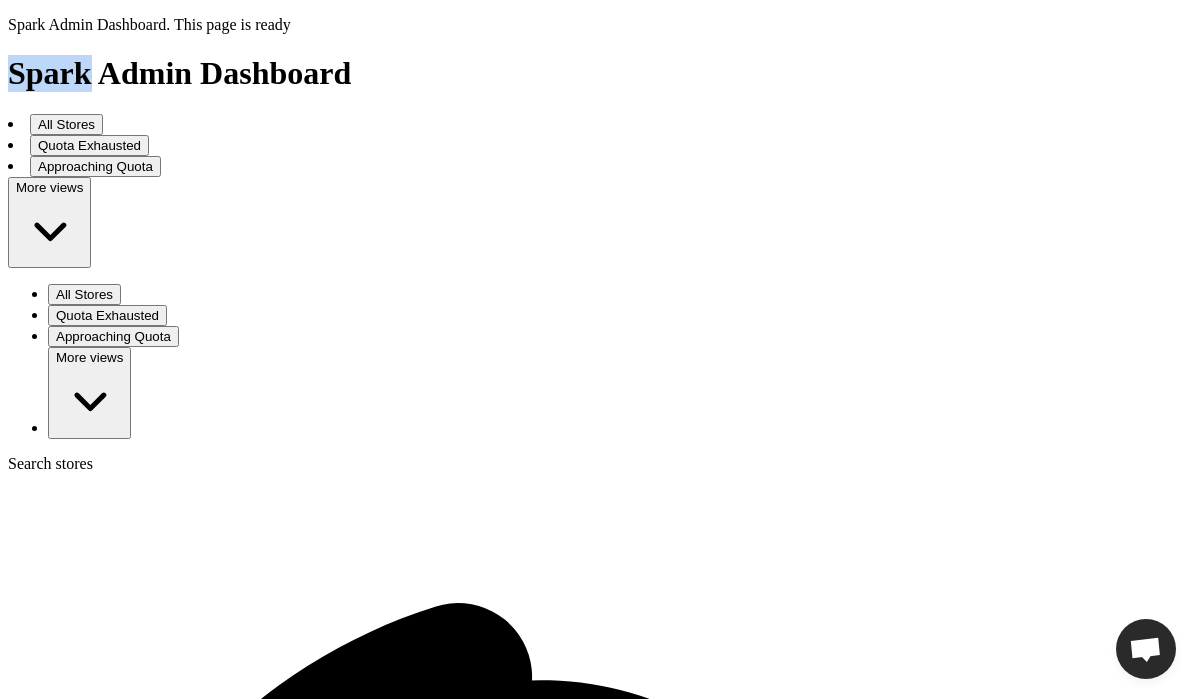 click on "Spark Admin Dashboard. This page is ready Spark Admin Dashboard" at bounding box center (600, 54) 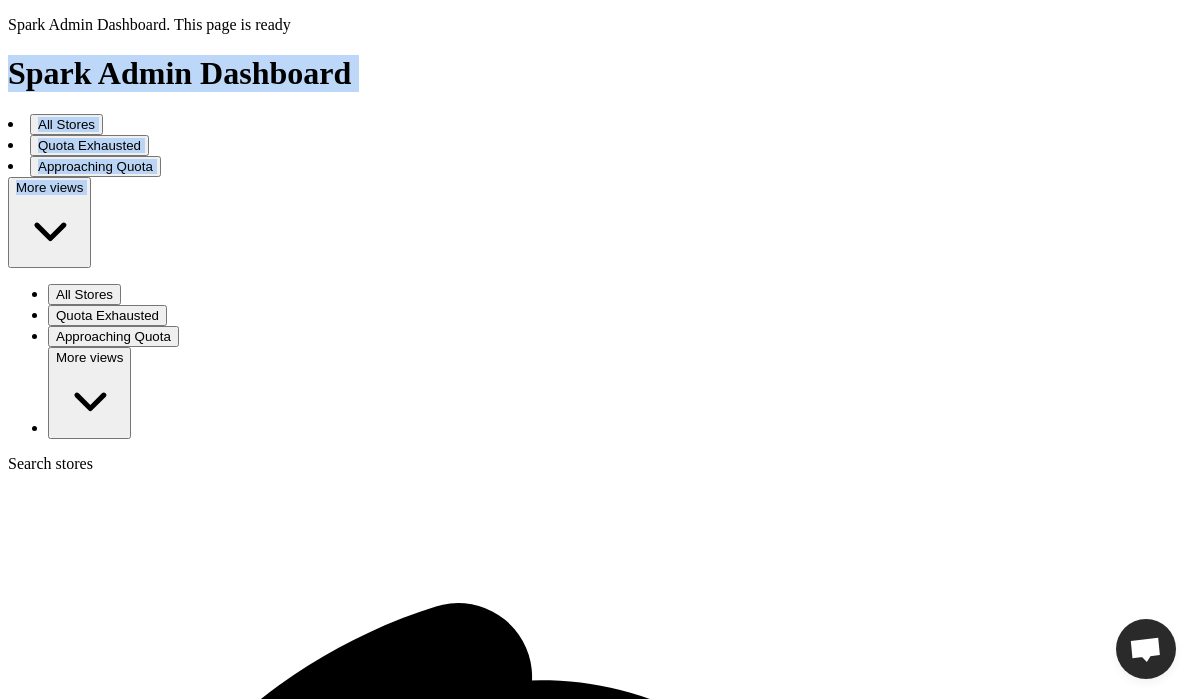 click on "Spark Admin Dashboard. This page is ready Spark Admin Dashboard" at bounding box center (600, 54) 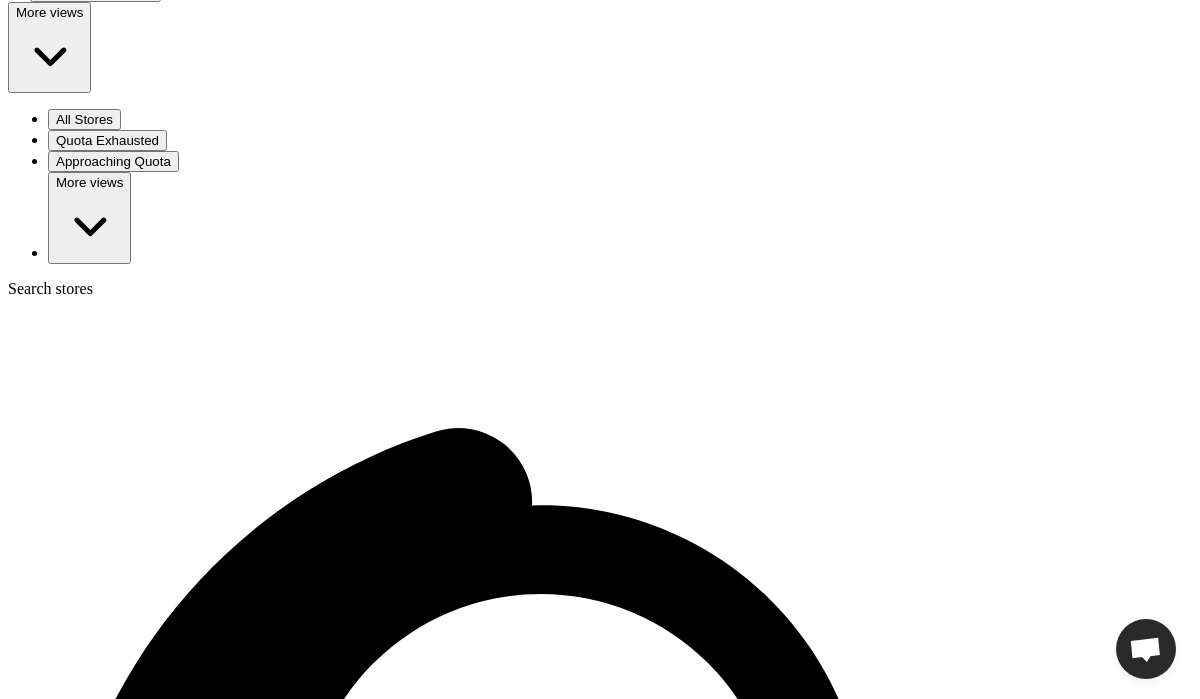 scroll, scrollTop: 0, scrollLeft: 0, axis: both 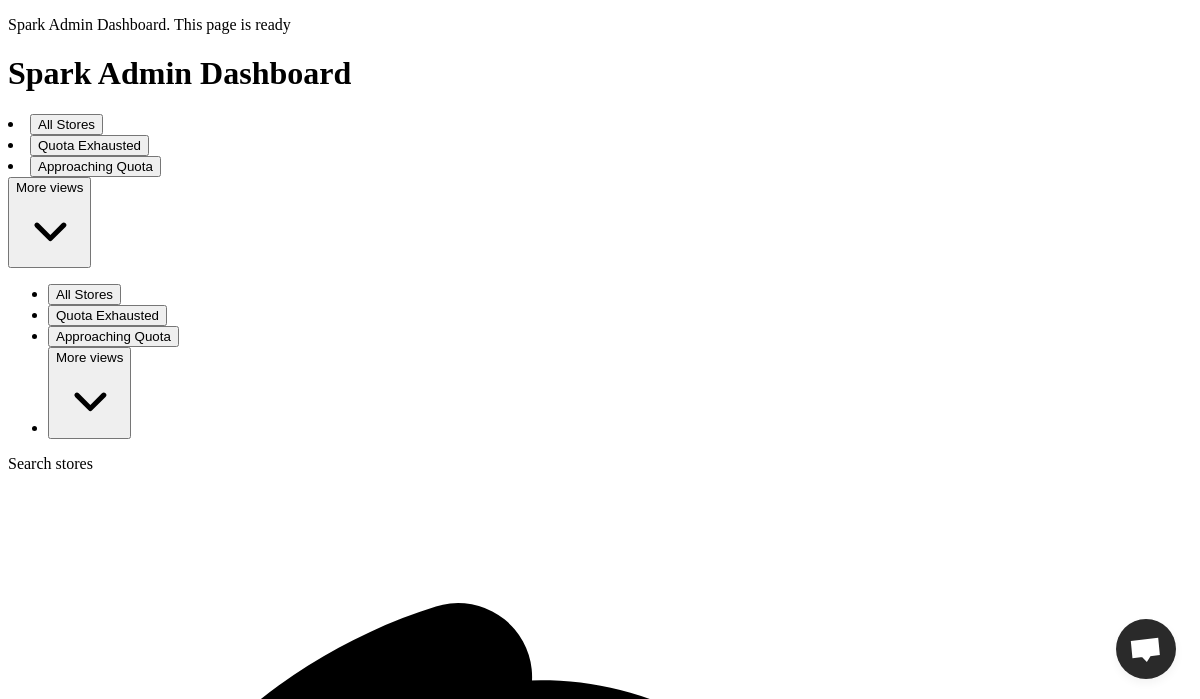 click on "All Stores Quota Exhausted Approaching Quota More views All Stores Quota Exhausted Approaching Quota More views" at bounding box center [600, 276] 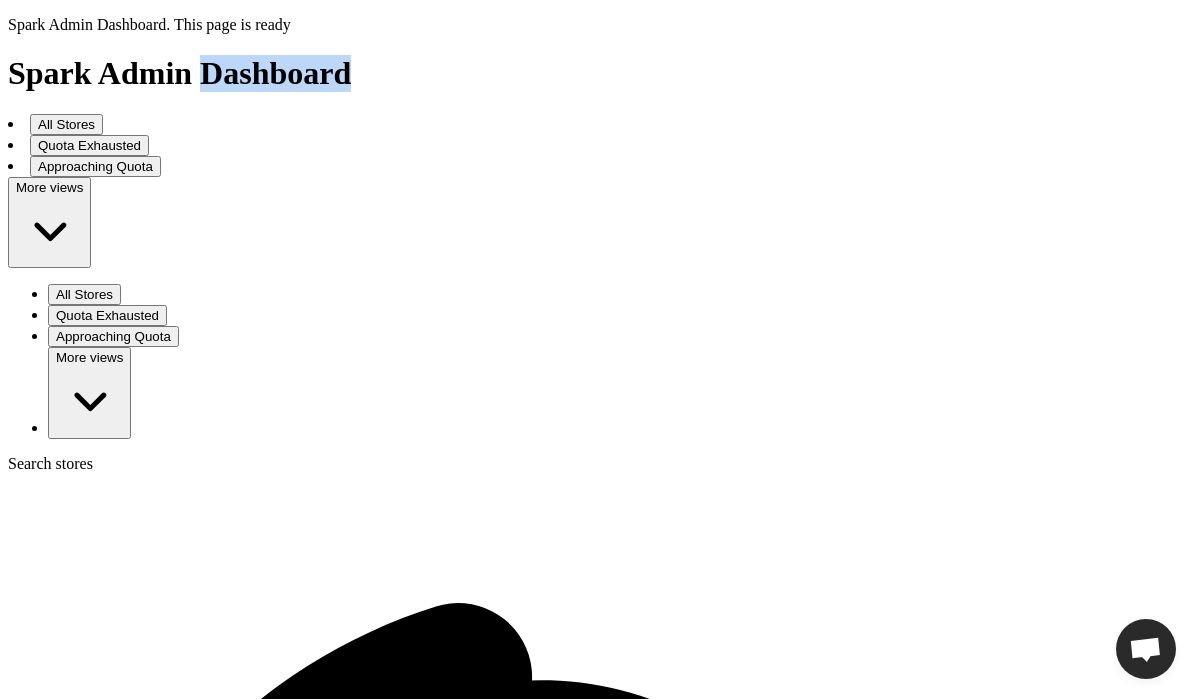 click on "Spark Admin Dashboard" at bounding box center (179, 73) 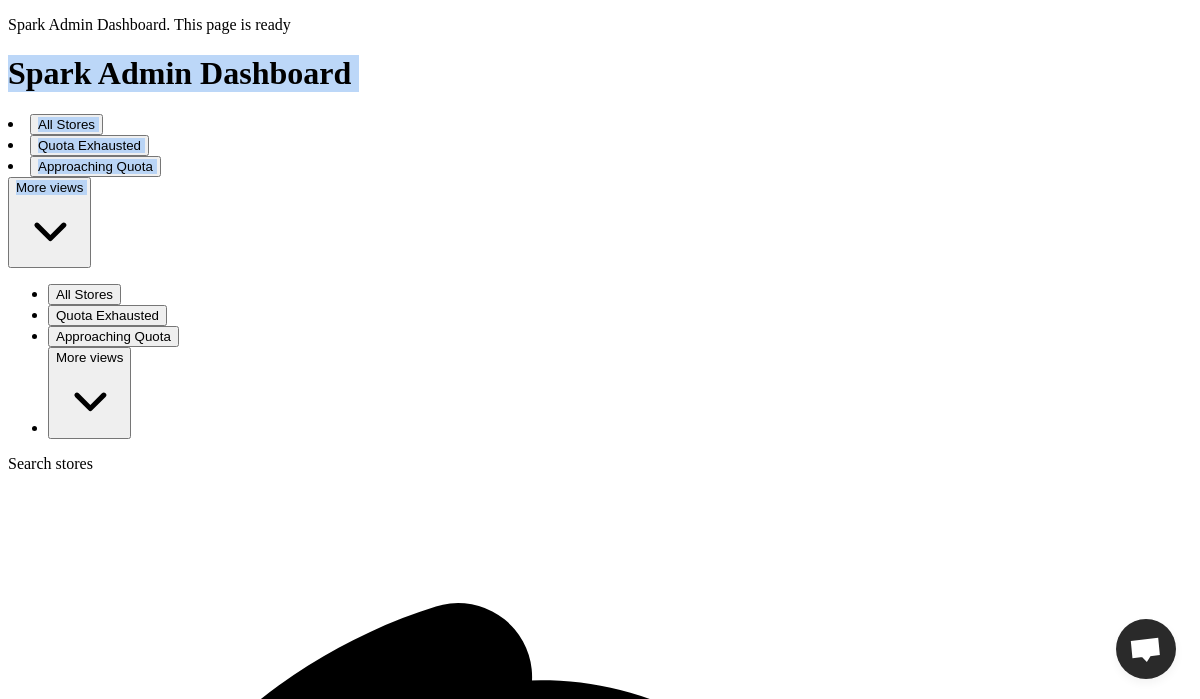 click on "Spark Admin Dashboard" at bounding box center [179, 73] 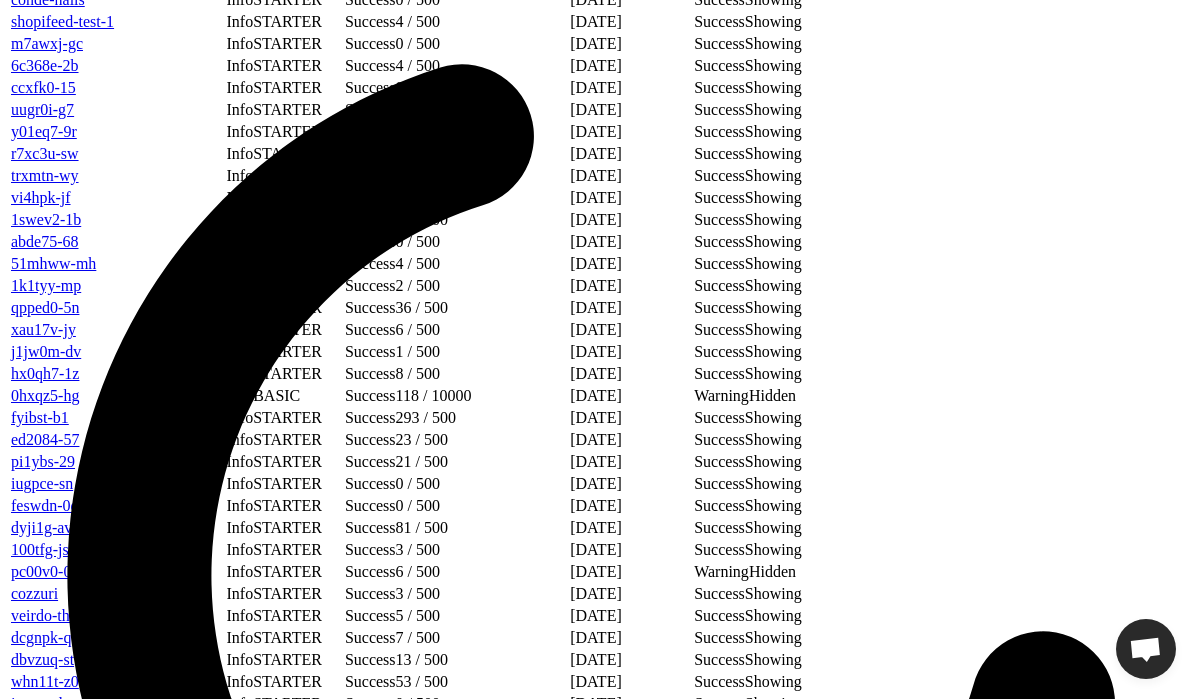 scroll, scrollTop: 2787, scrollLeft: 0, axis: vertical 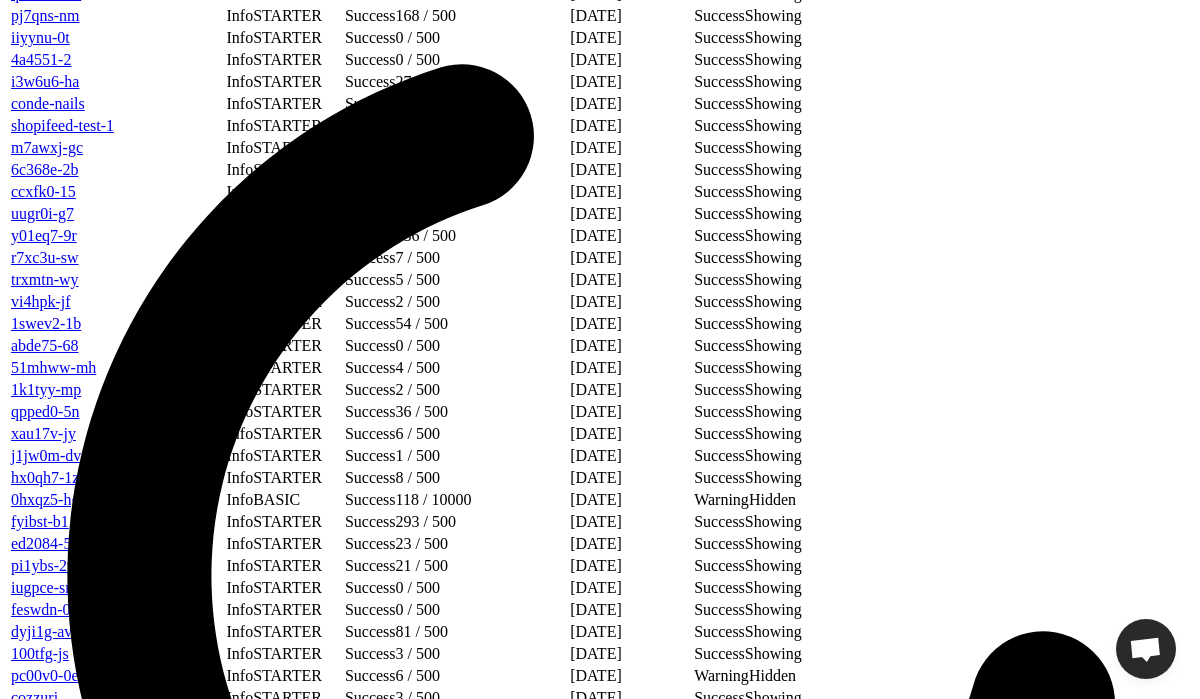 click on "7zp4sa-gx" at bounding box center [44, 873] 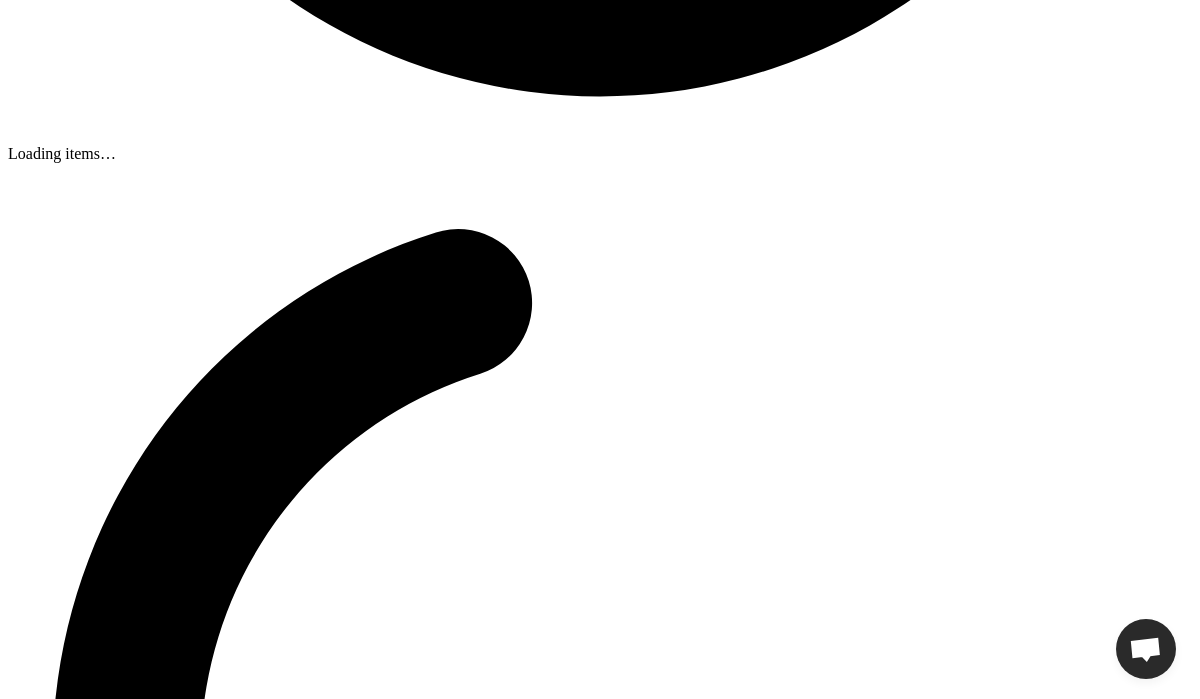 scroll, scrollTop: 0, scrollLeft: 0, axis: both 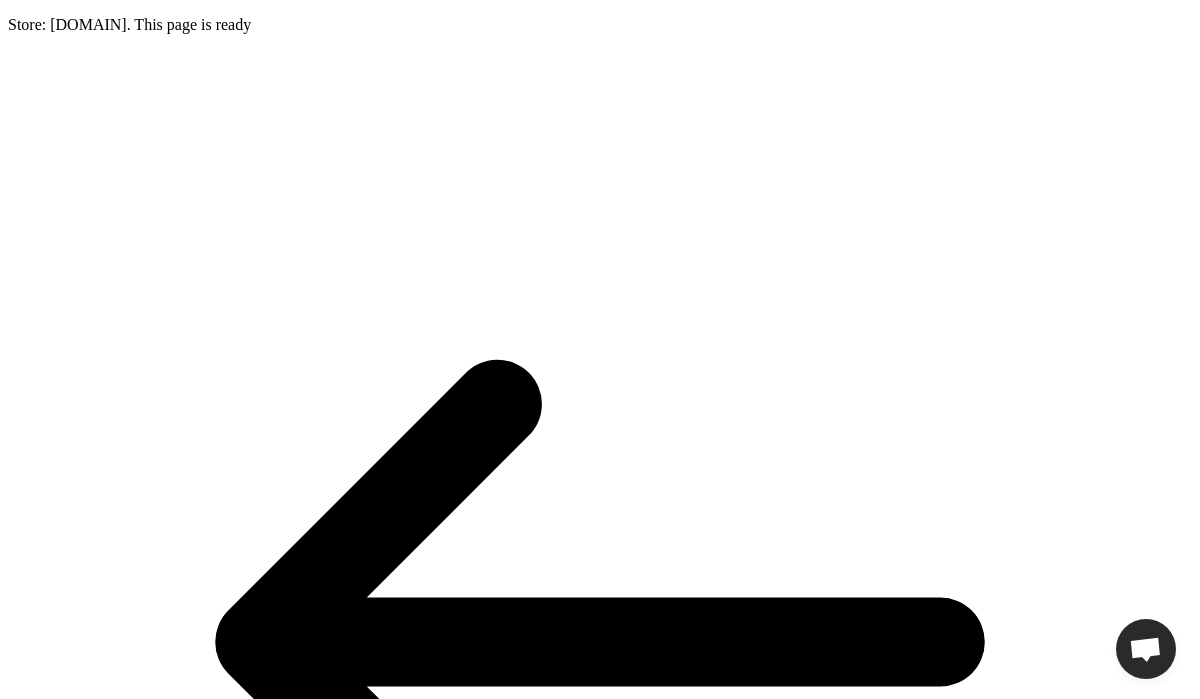 click on "Dashboard" at bounding box center [88, 1582] 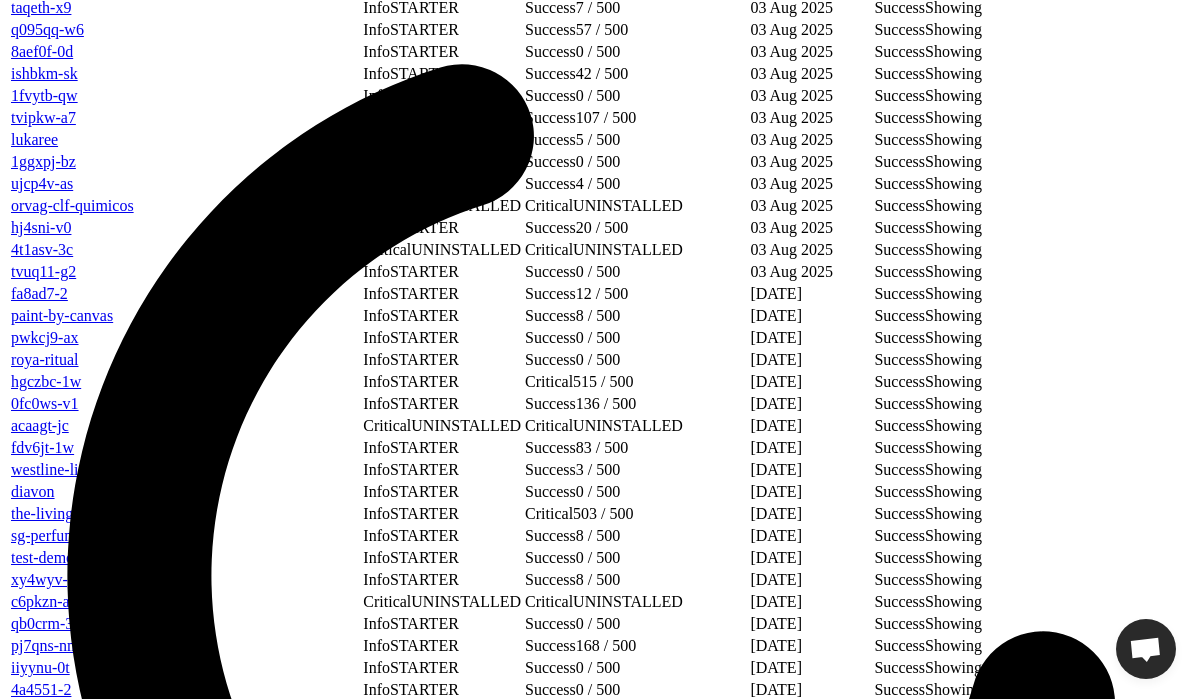 scroll, scrollTop: 2643, scrollLeft: 0, axis: vertical 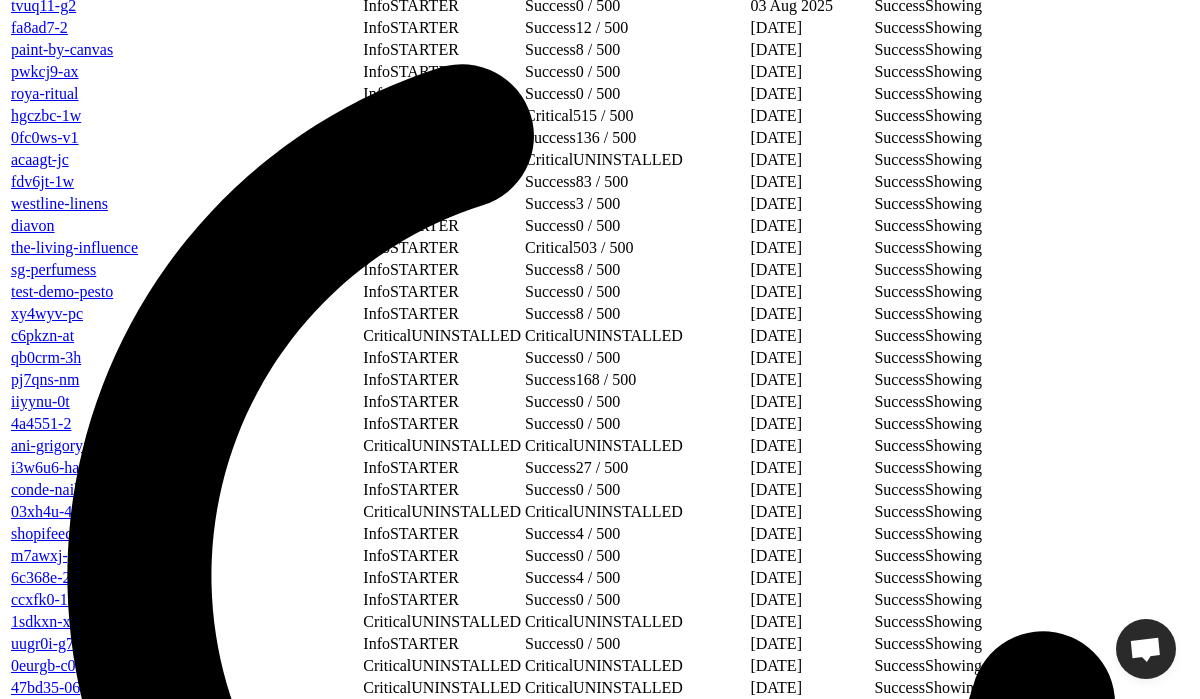 click on "fyibst-b1" at bounding box center (40, 1039) 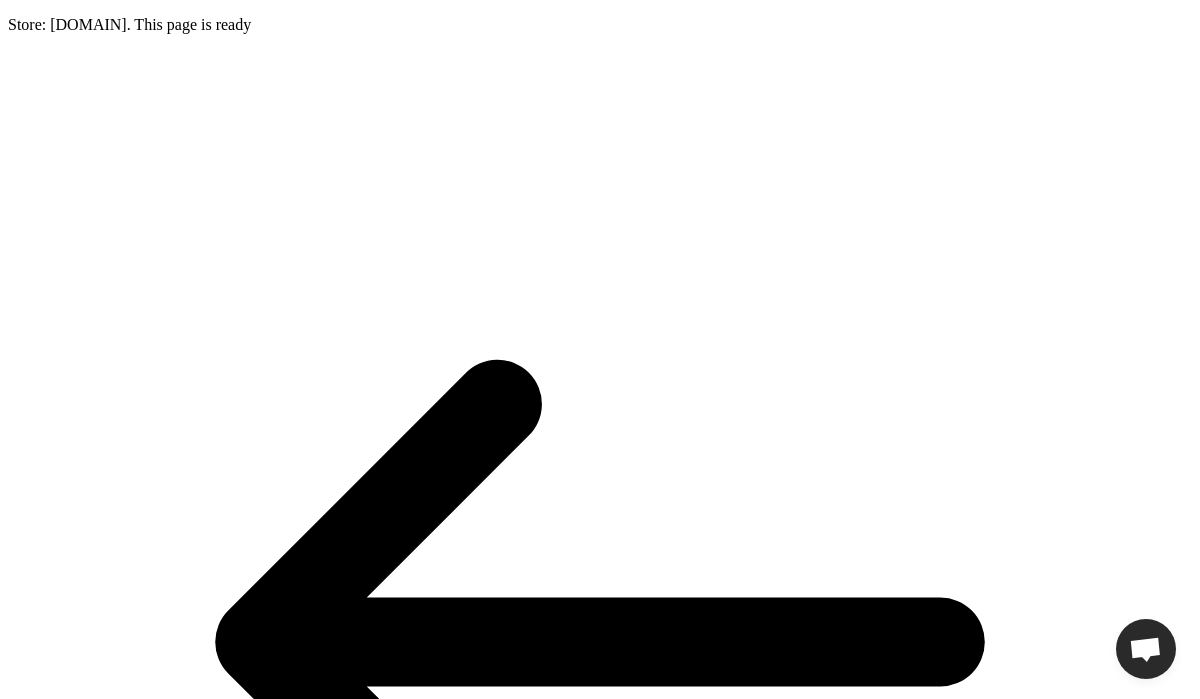 click on "Dashboard" at bounding box center (88, 1582) 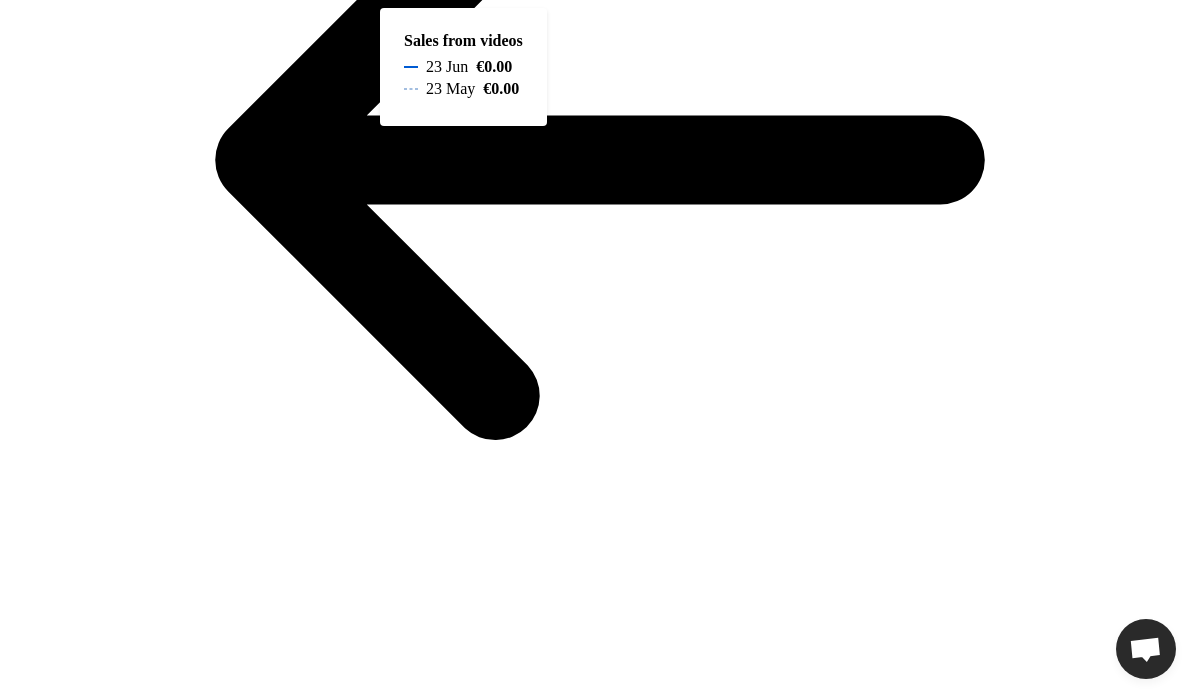 scroll, scrollTop: 0, scrollLeft: 0, axis: both 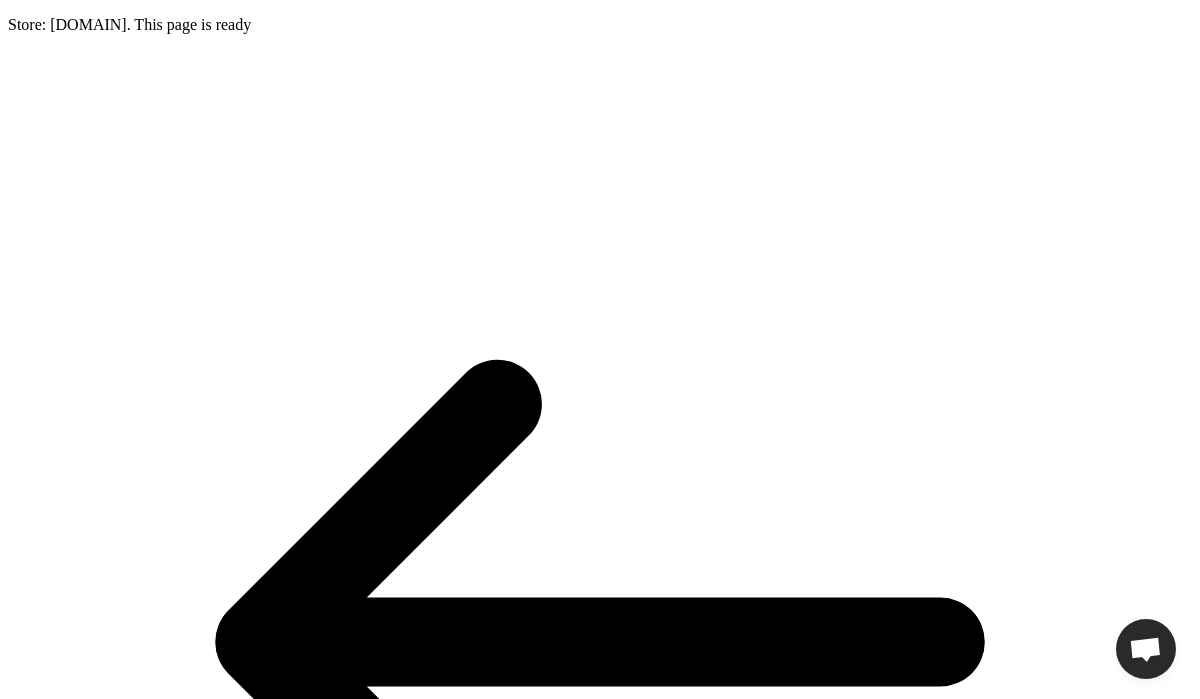click on "Store Details" at bounding box center [94, 1519] 